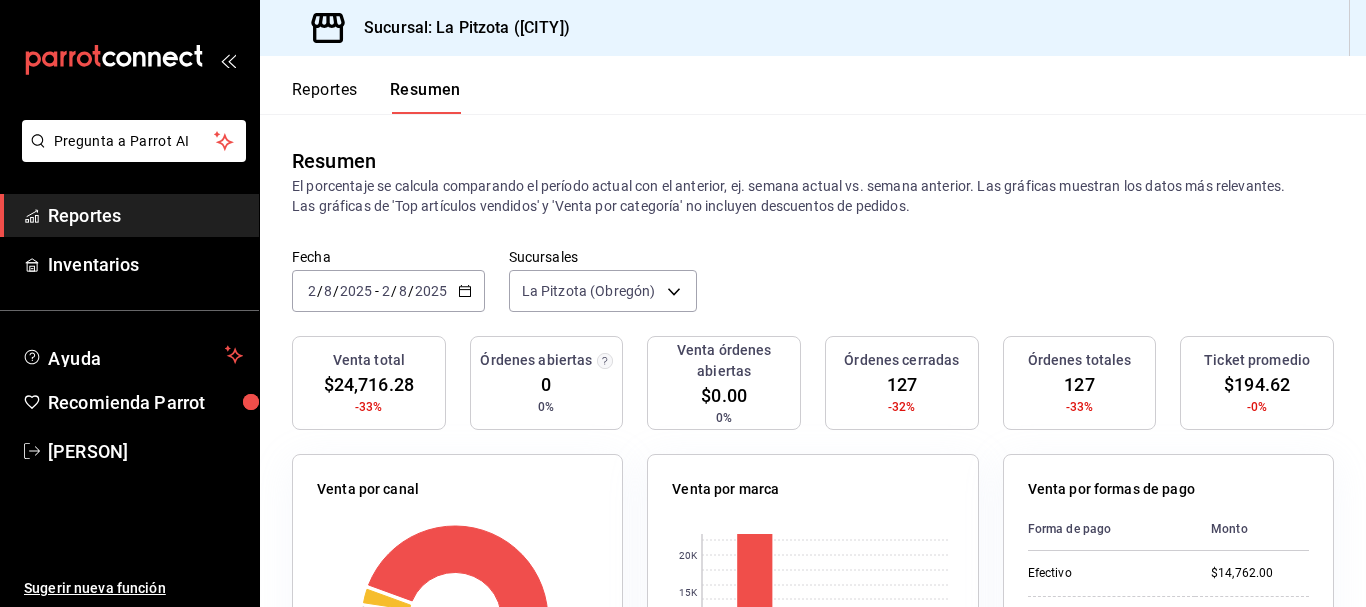 scroll, scrollTop: 0, scrollLeft: 0, axis: both 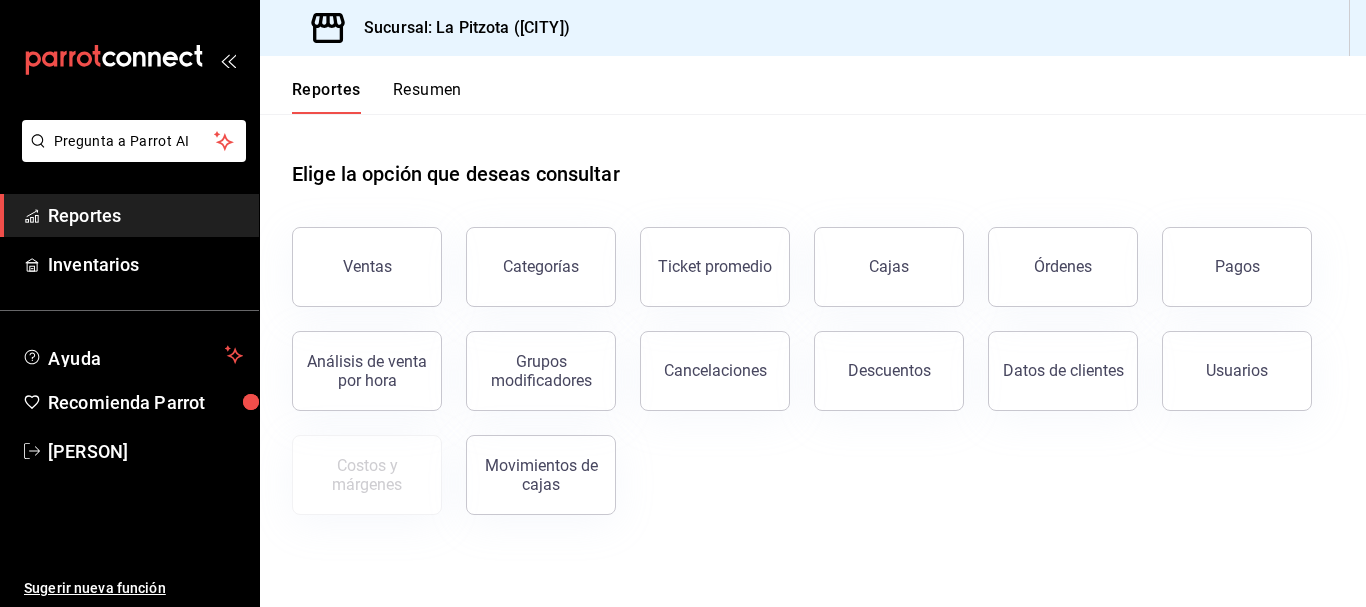 click on "Resumen" at bounding box center [427, 97] 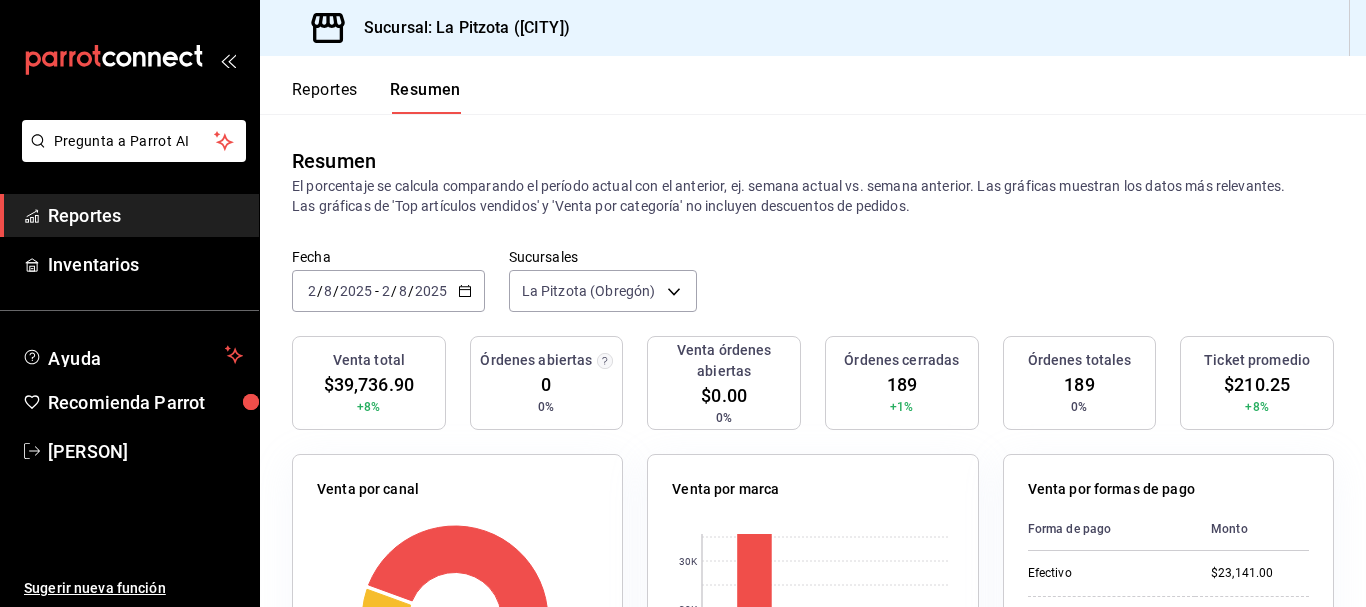click on "/" at bounding box center [320, 291] 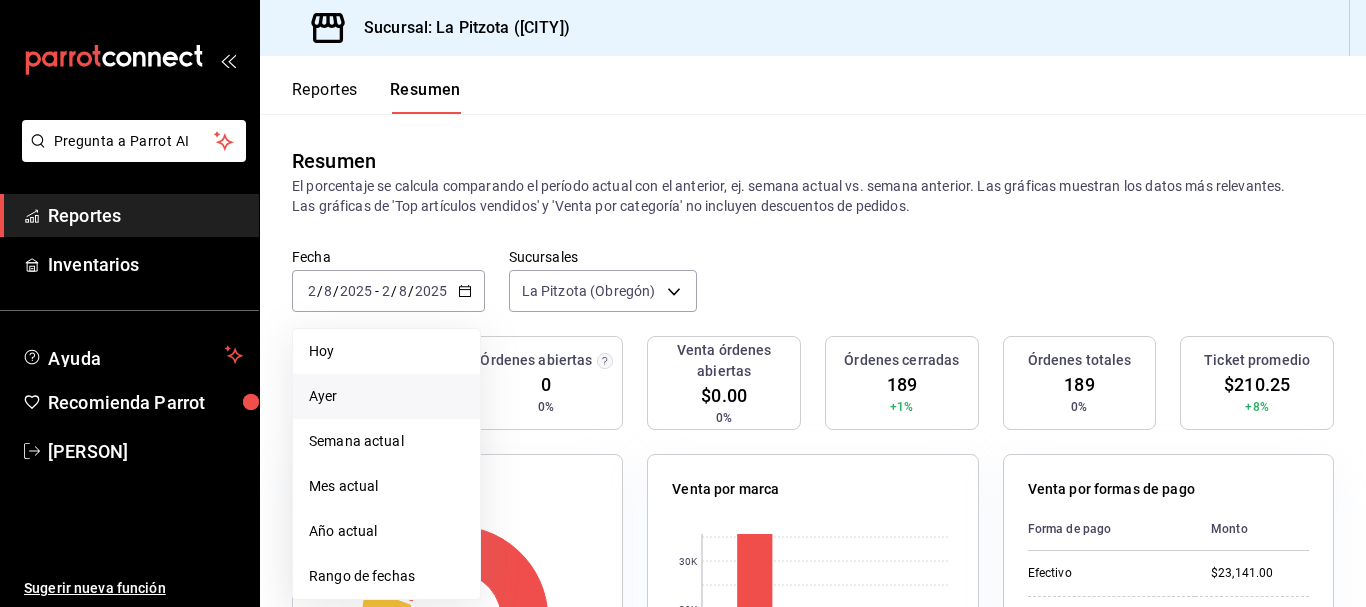 click on "Ayer" at bounding box center [386, 396] 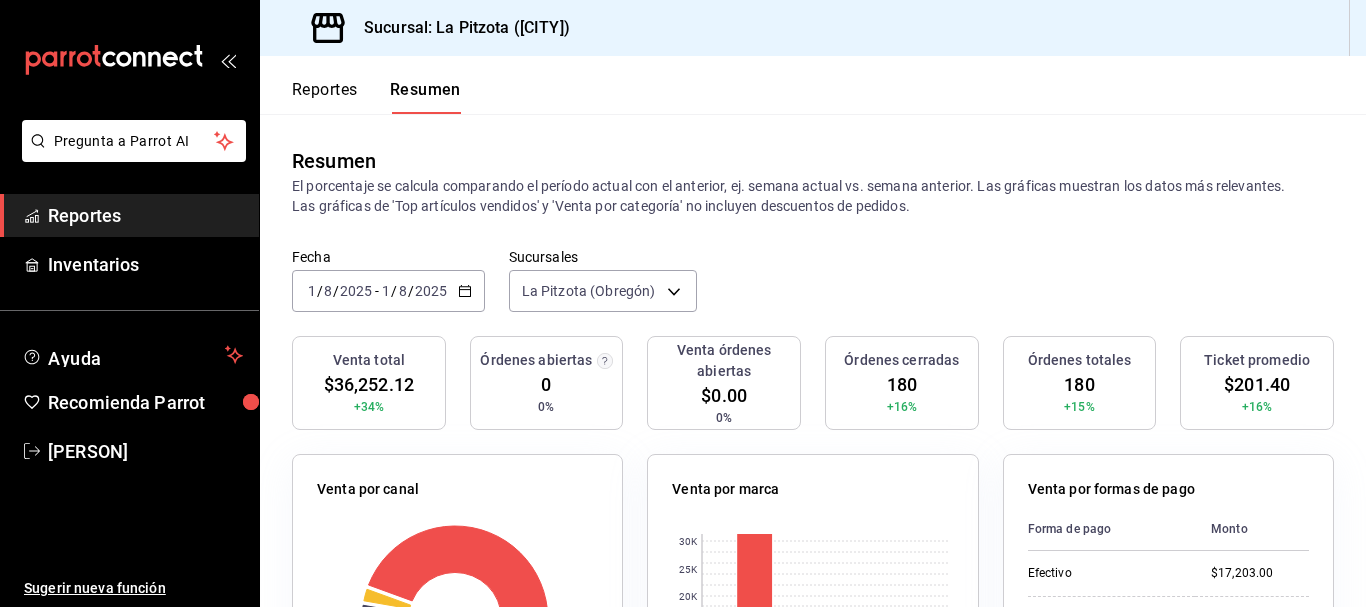 click on "8" at bounding box center (328, 291) 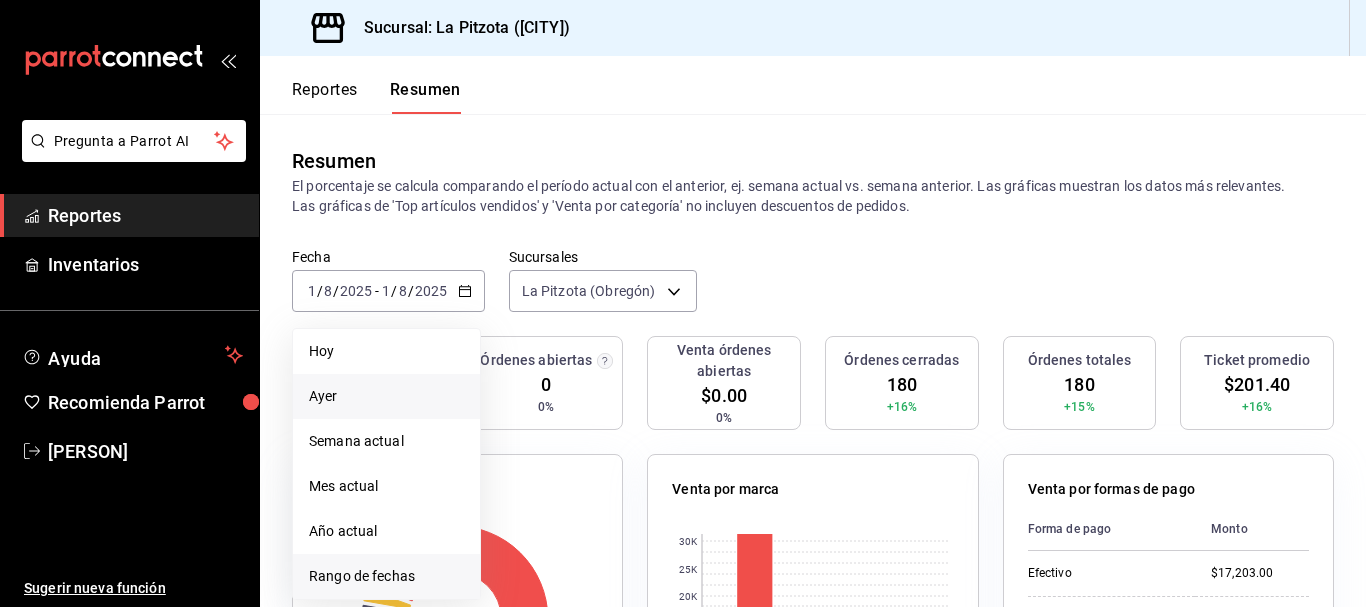click on "Rango de fechas" at bounding box center [386, 576] 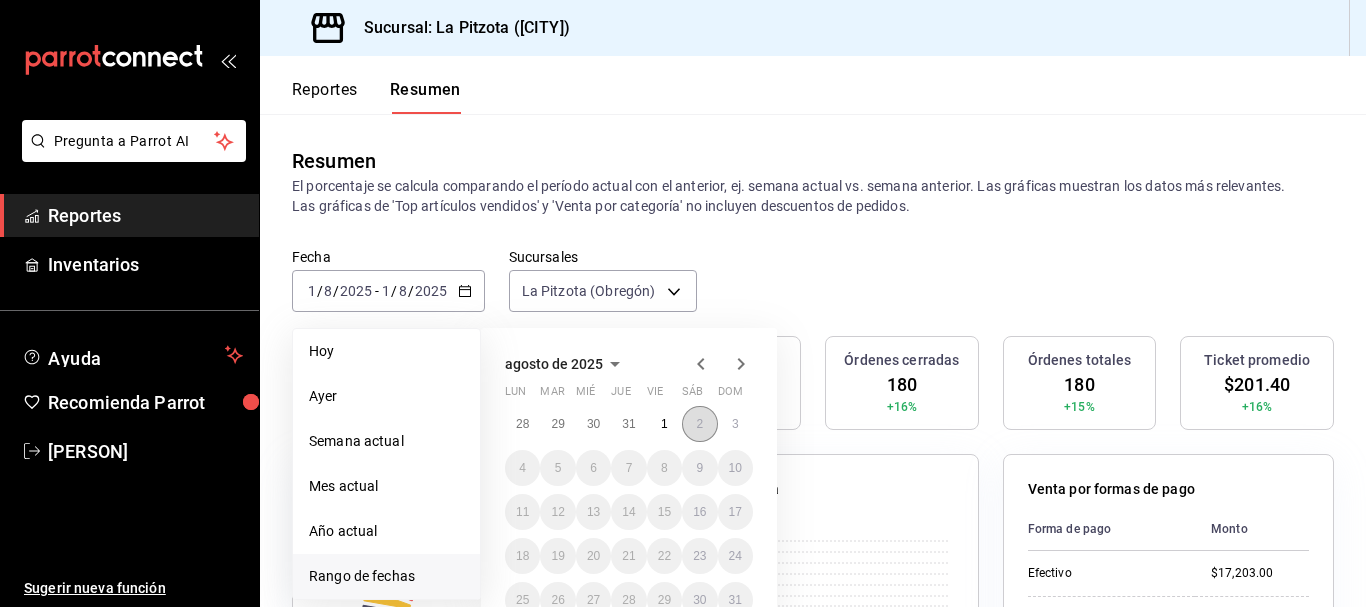 click on "2" at bounding box center [699, 424] 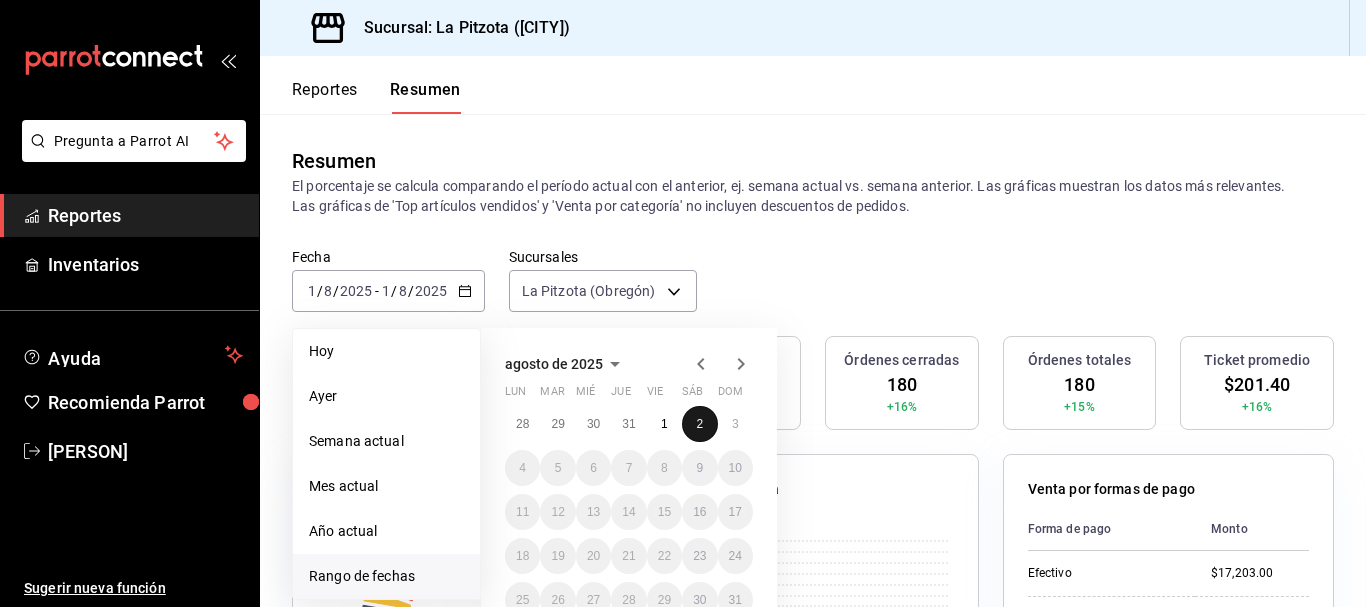 click on "2" at bounding box center [699, 424] 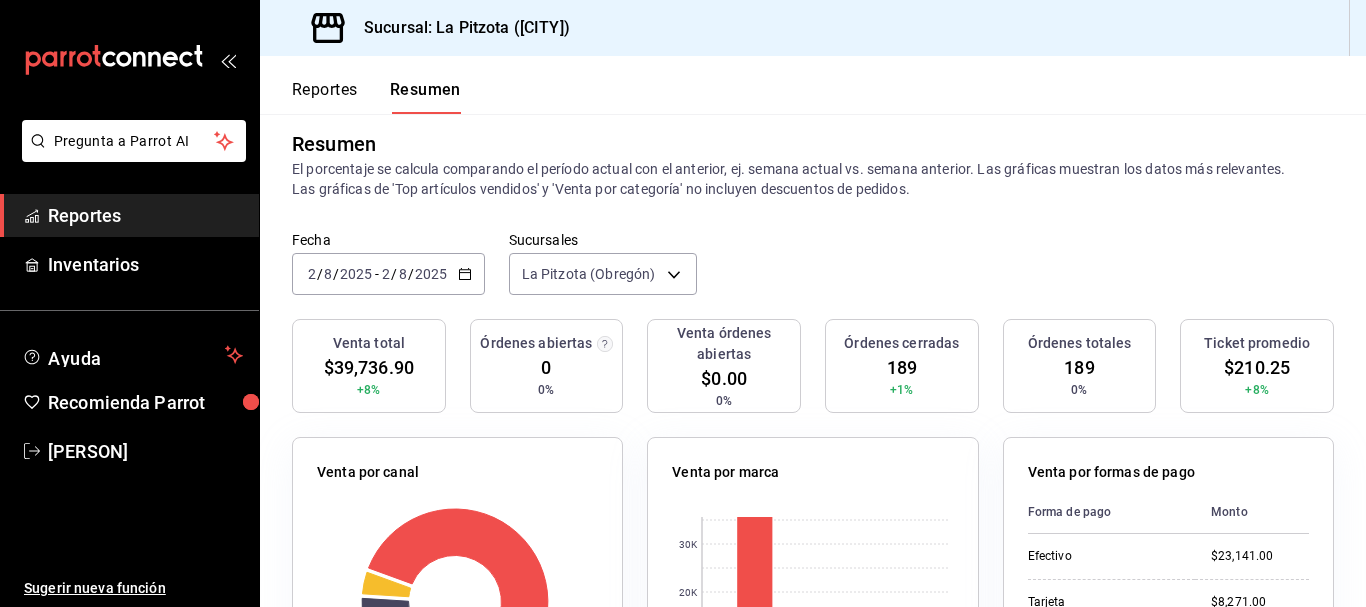 scroll, scrollTop: 30, scrollLeft: 0, axis: vertical 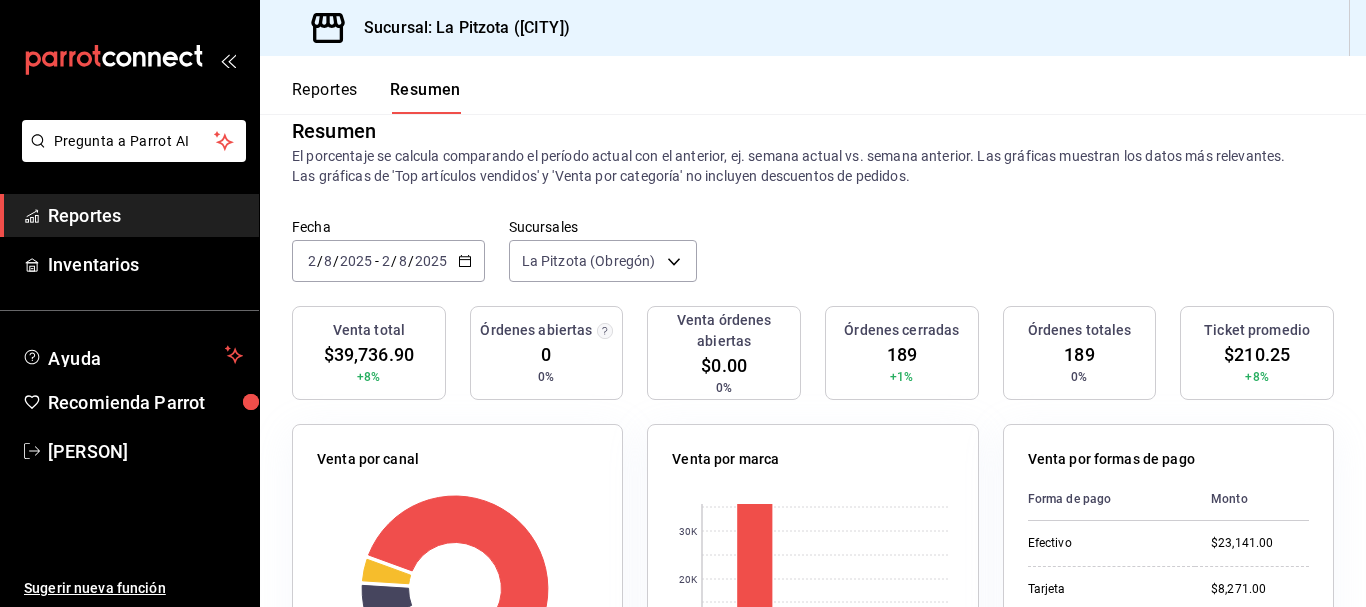 click on "Reportes" at bounding box center (325, 97) 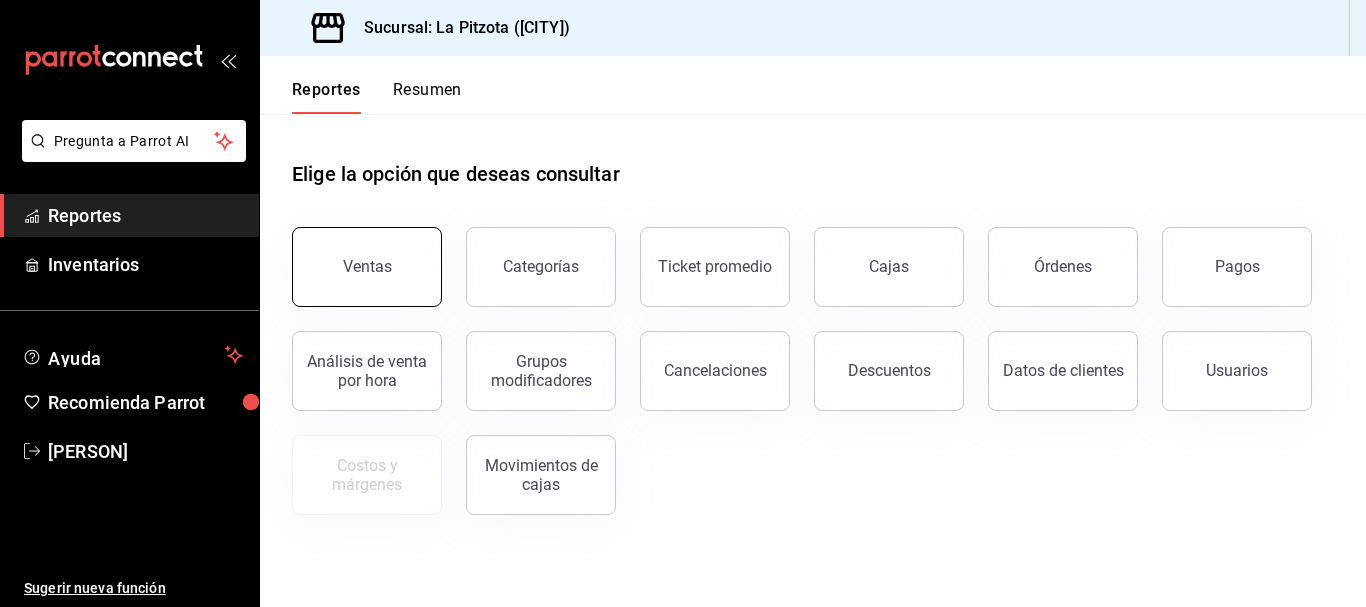 click on "Ventas" at bounding box center (367, 267) 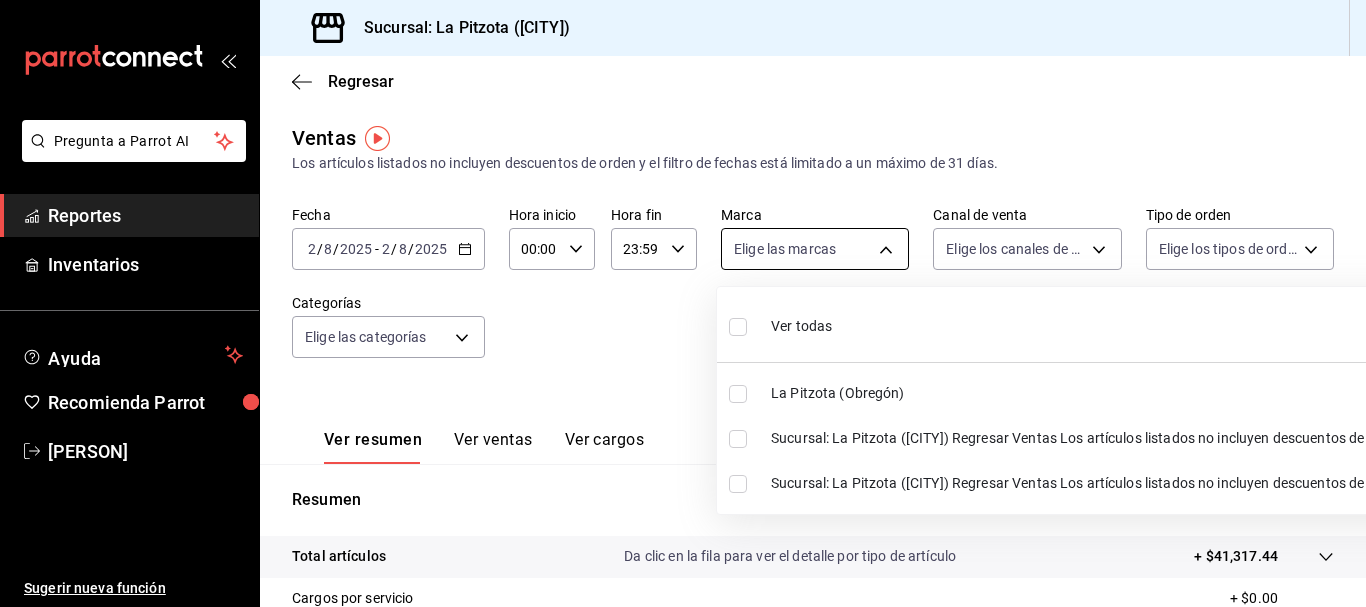click on "Sucursal: La Pitzota ([CITY]) Regresar Ventas Los artículos listados no incluyen descuentos de orden y el filtro de fechas está limitado a un máximo de 31 días. Fecha [DATE] [DATE] - [DATE] [DATE] Hora inicio 00:00 Hora inicio Hora fin 23:59 Hora fin Marca Elige las marcas Canal de venta Punto de venta PARROT Tipo de orden Elige los tipos de orden Categorías Elige las categorías Ver resumen Ver ventas Ver cargos Exportar a Excel Resumen Total artículos Da clic en la fila para ver el detalle por tipo de artículo + $31,878.00 Cargos por servicio + $0.00 Venta bruta = $31,878.00 Descuentos totales - $0.00 Certificados de regalo - $0.00 Venta total = $31,878.00 Impuestos - $4,396.97 Venta neta = $27,481.03 Pregunta a Parrot AI Reportes   Inventarios   Ayuda Recomienda Parrot   [PERSON]   Sugerir nueva función   GANA 1 MES GRATIS EN TU SUSCRIPCIÓN AQUÍ Ir a video" at bounding box center [683, 303] 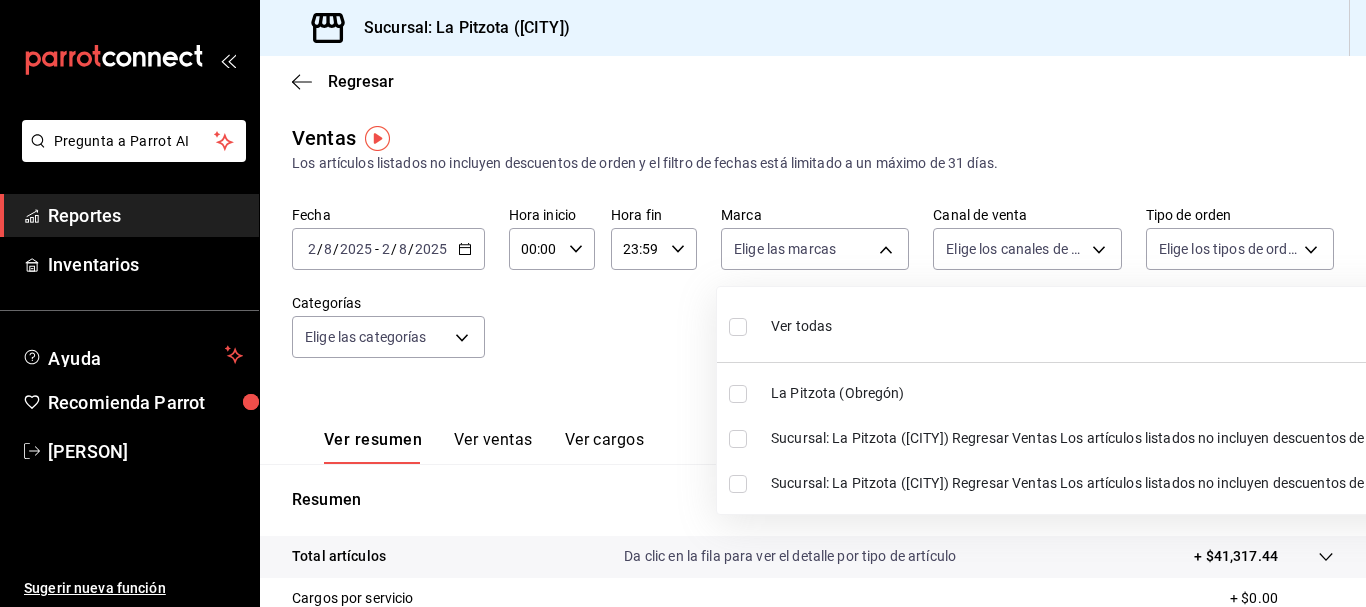click at bounding box center (738, 439) 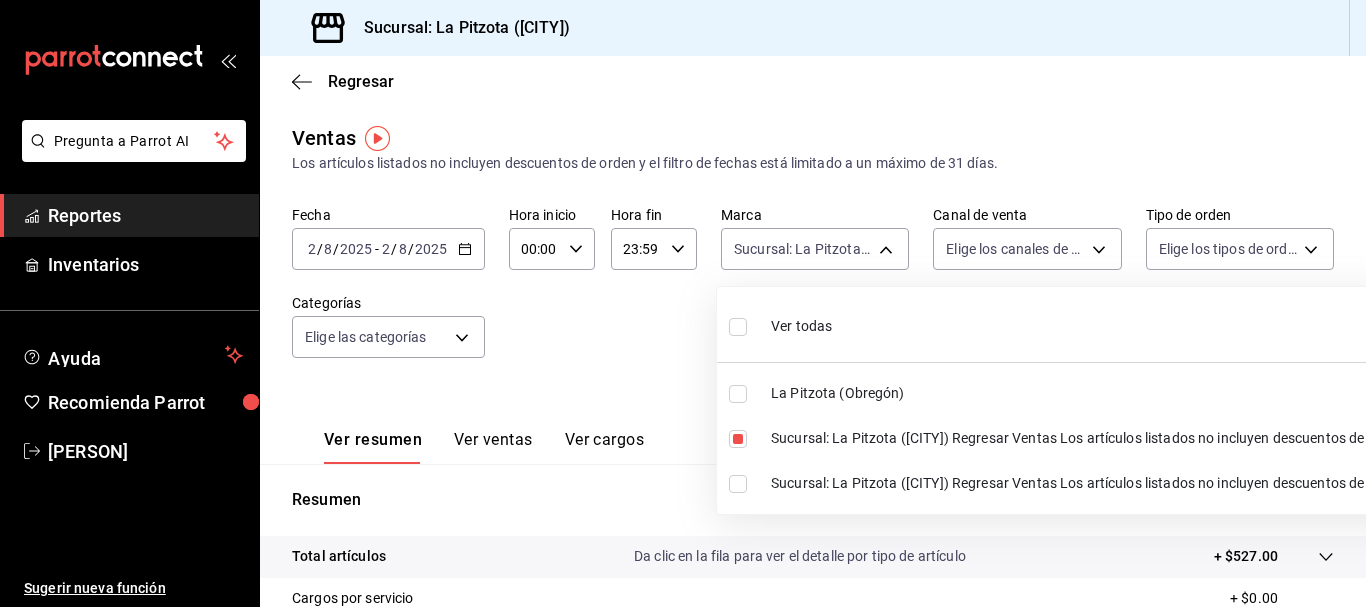 click at bounding box center [683, 303] 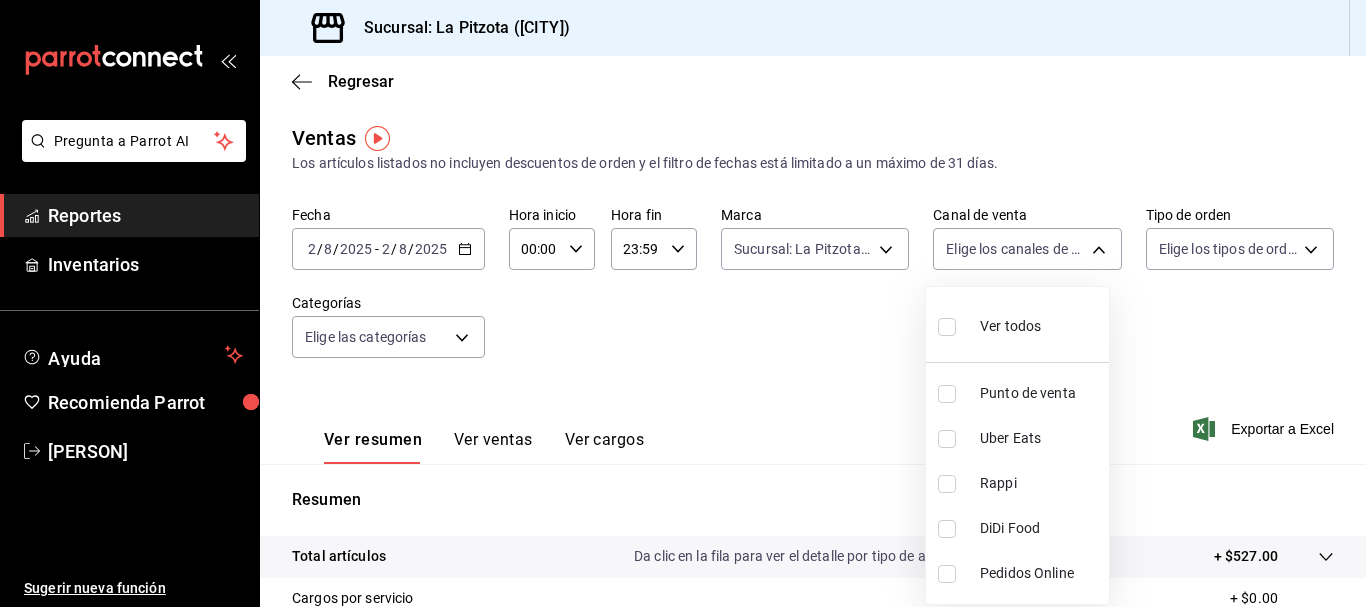 click on "Pregunta a Parrot AI Reportes   Inventarios   Ayuda Recomienda Parrot   [PERSON]   Sugerir nueva función   Sucursal: La Pitzota ([CITY]) Regresar Ventas Los artículos listados no incluyen descuentos de orden y el filtro de fechas está limitado a un máximo de 31 días. Fecha [DATE] [DATE] - [DATE] [DATE] Hora inicio 00:00 Hora inicio Hora fin 23:59 Hora fin Marca Anytime Boneless ([CITY]) [UUID] Canal de venta Elige los canales de venta Tipo de orden Elige los tipos de orden Categorías Elige las categorías Ver resumen Ver ventas Ver cargos Exportar a Excel Resumen Total artículos Da clic en la fila para ver el detalle por tipo de artículo + $527.00 Cargos por servicio + $0.00 Venta bruta = $527.00 Descuentos totales - $0.00 Certificados de regalo - $0.00 Venta total = $527.00 Impuestos - $72.69 Venta neta = $454.31 Pregunta a Parrot AI Reportes   Inventarios   Ayuda Recomienda Parrot   [PERSON]   Sugerir nueva función   Ir a video Rappi" at bounding box center [683, 303] 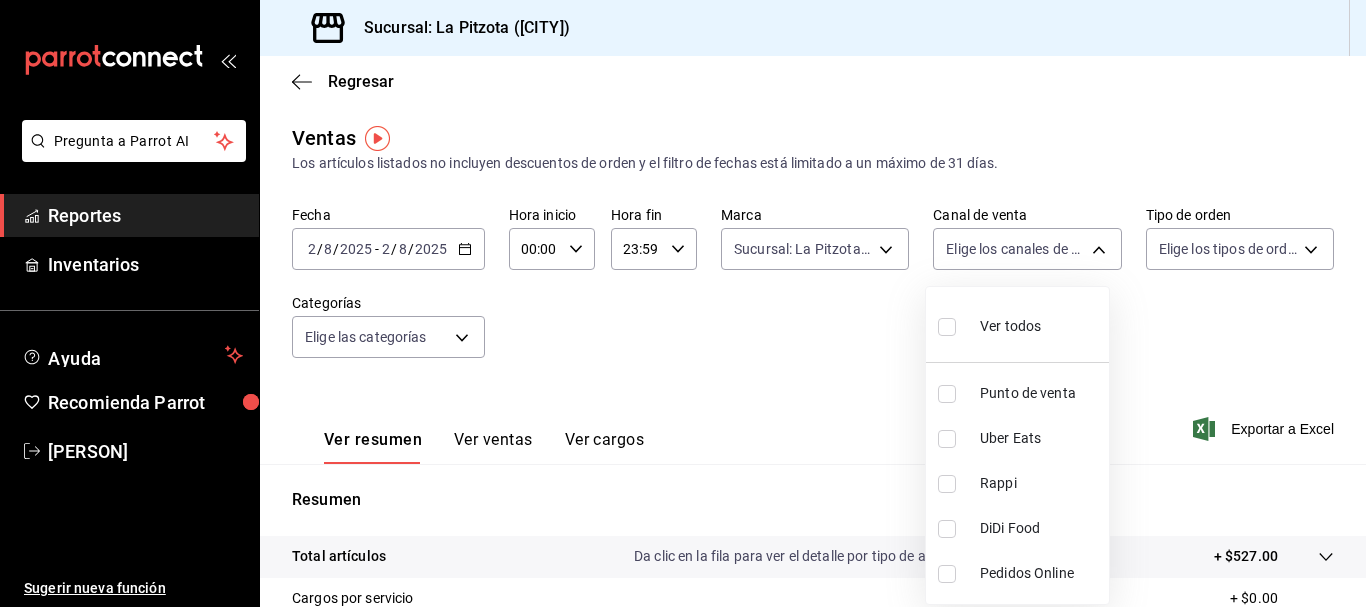 click at bounding box center [947, 439] 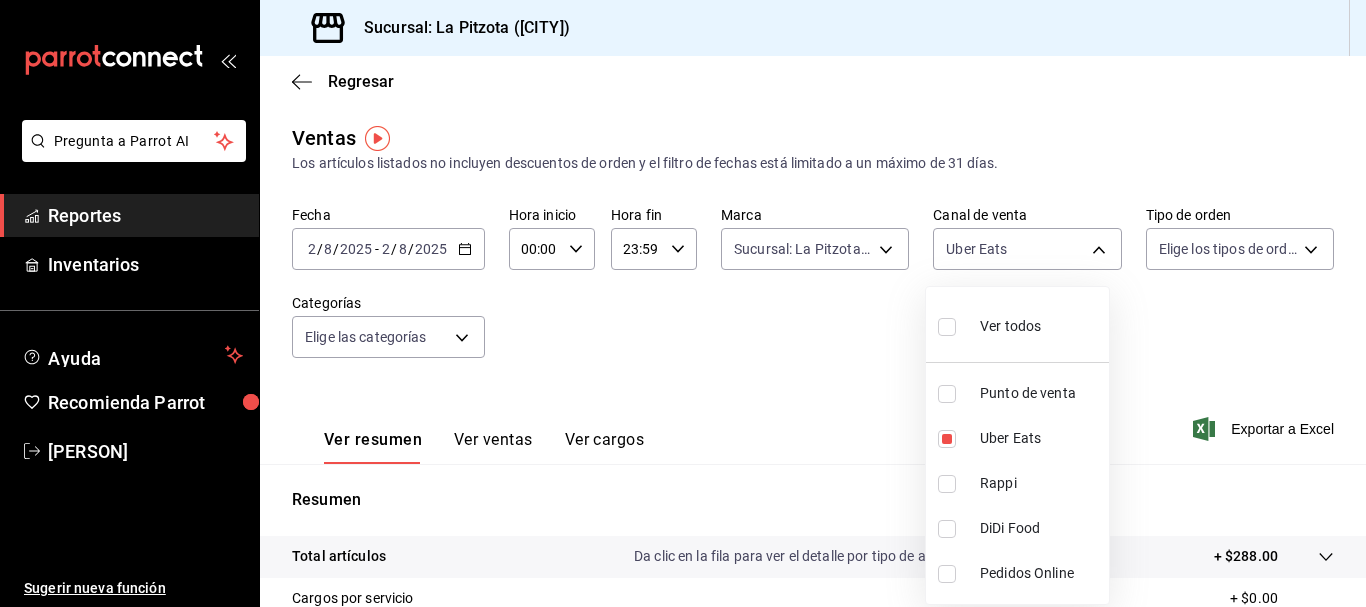 click at bounding box center (683, 303) 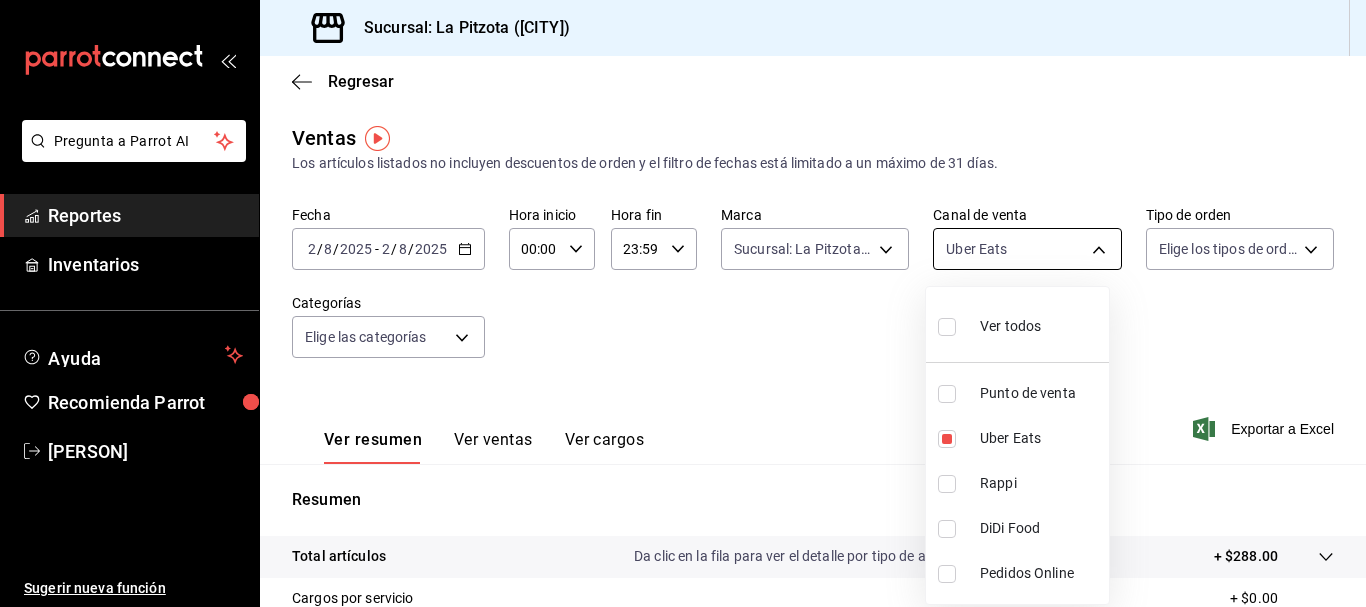 click on "Sucursal: La Pitzota ([CITY]) Regresar Ventas Los artículos listados no incluyen descuentos de orden y el filtro de fechas está limitado a un máximo de 31 días. Fecha [DATE] [DATE] - [DATE] [DATE] Hora inicio 00:00 Hora inicio Hora fin 23:59 Hora fin Marca Anytime Boneless ([CITY]) [UUID] Canal de venta Uber Eats UBER_EATS Tipo de orden Elige los tipos de orden Categorías Elige las categorías Ver resumen Ver ventas Ver cargos Exportar a Excel Resumen Total artículos Da clic en la fila para ver el detalle por tipo de artículo + $288.00 Cargos por servicio + $0.00 Venta bruta = $288.00 Descuentos totales - $0.00 Certificados de regalo - $0.00 Venta total = $288.00 Impuestos - $39.72 Venta neta = $248.28 Pregunta a Parrot AI Reportes   Inventarios   Ayuda Recomienda Parrot   [PERSON]   Sugerir nueva función   Ver video tutorial" at bounding box center [683, 303] 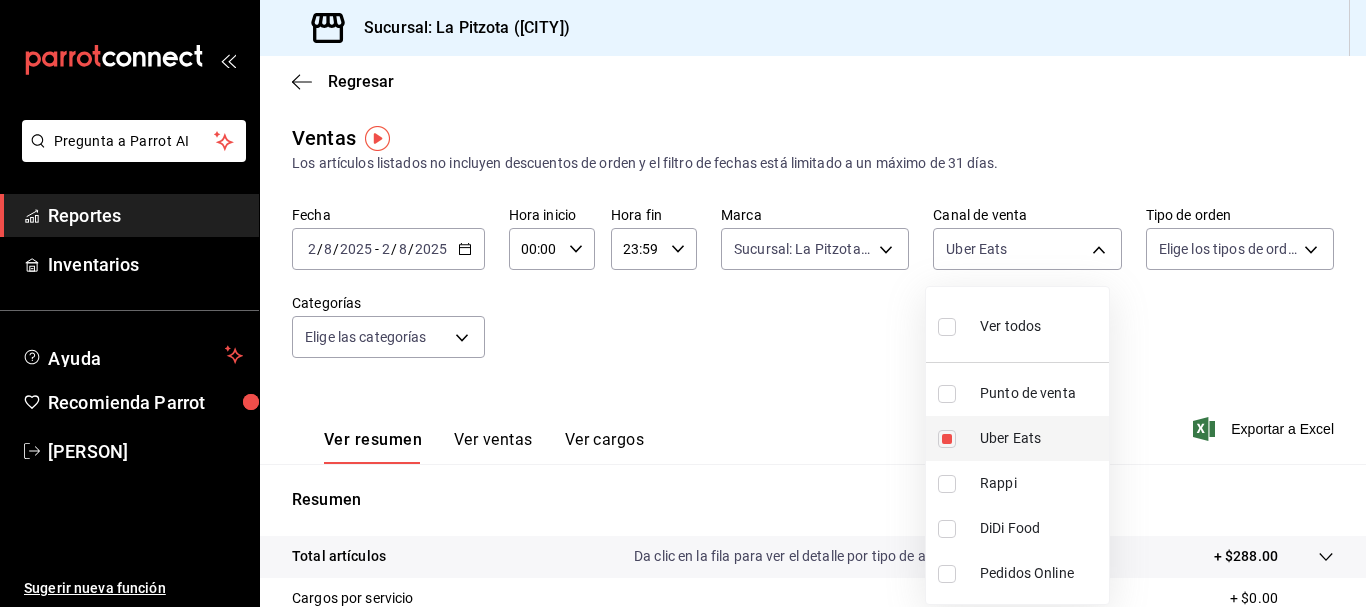 click at bounding box center [947, 439] 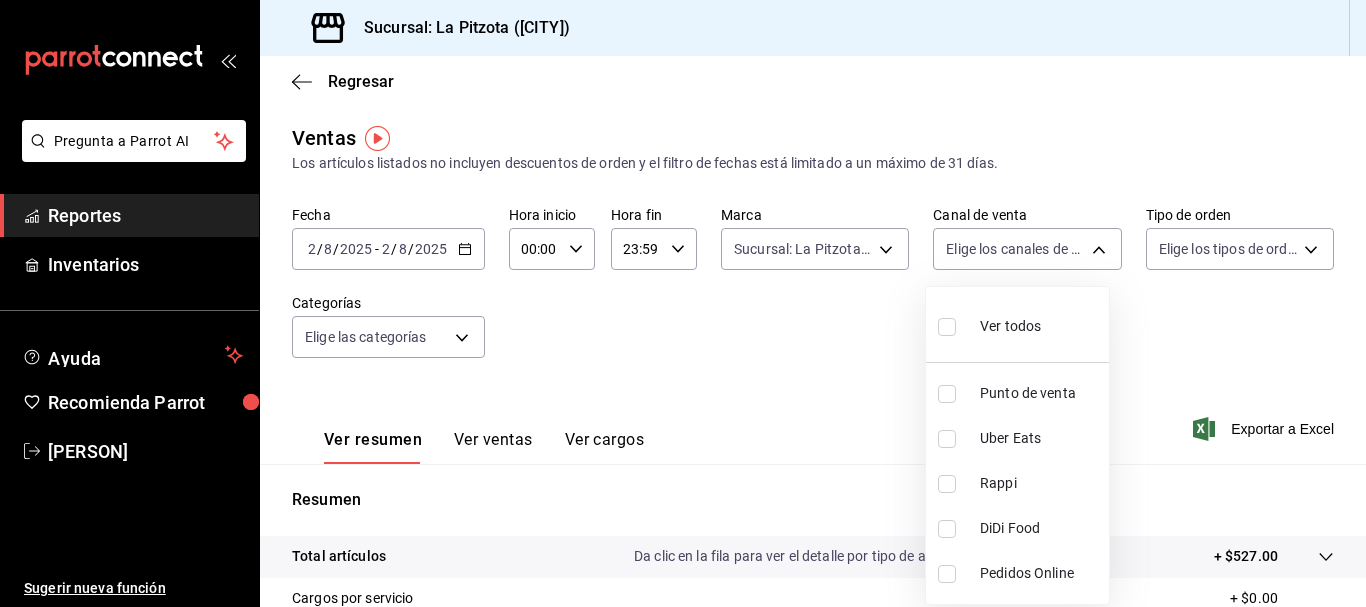 click on "DiDi Food" at bounding box center (1017, 528) 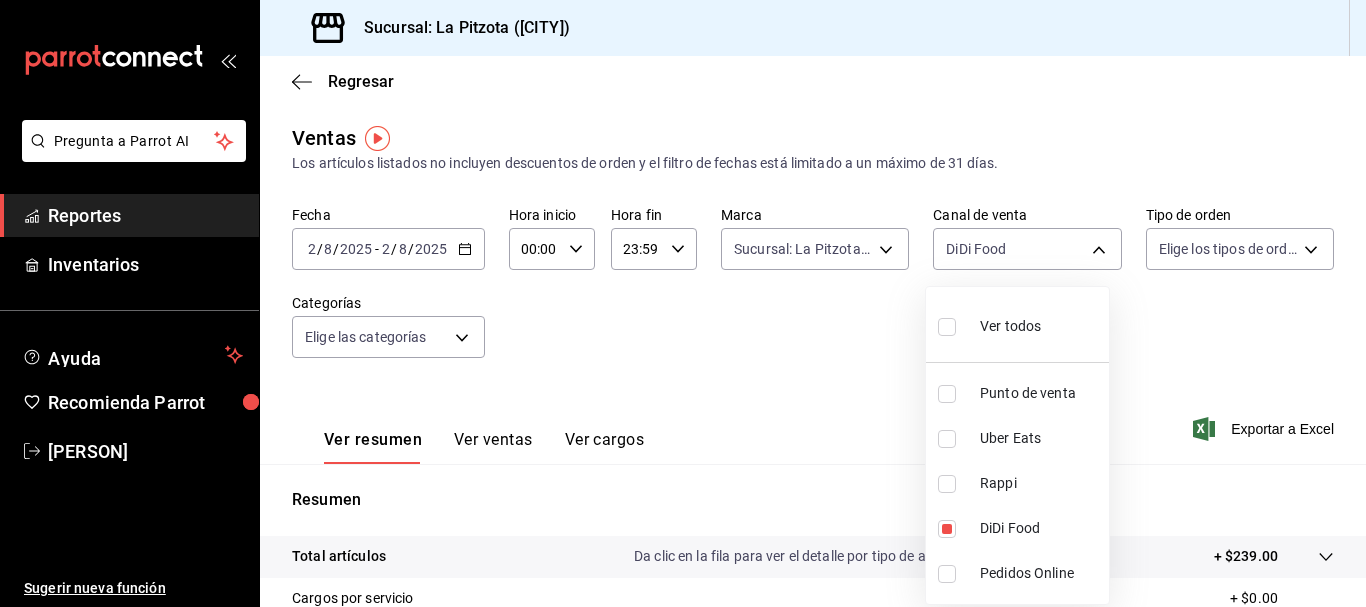 click at bounding box center (683, 303) 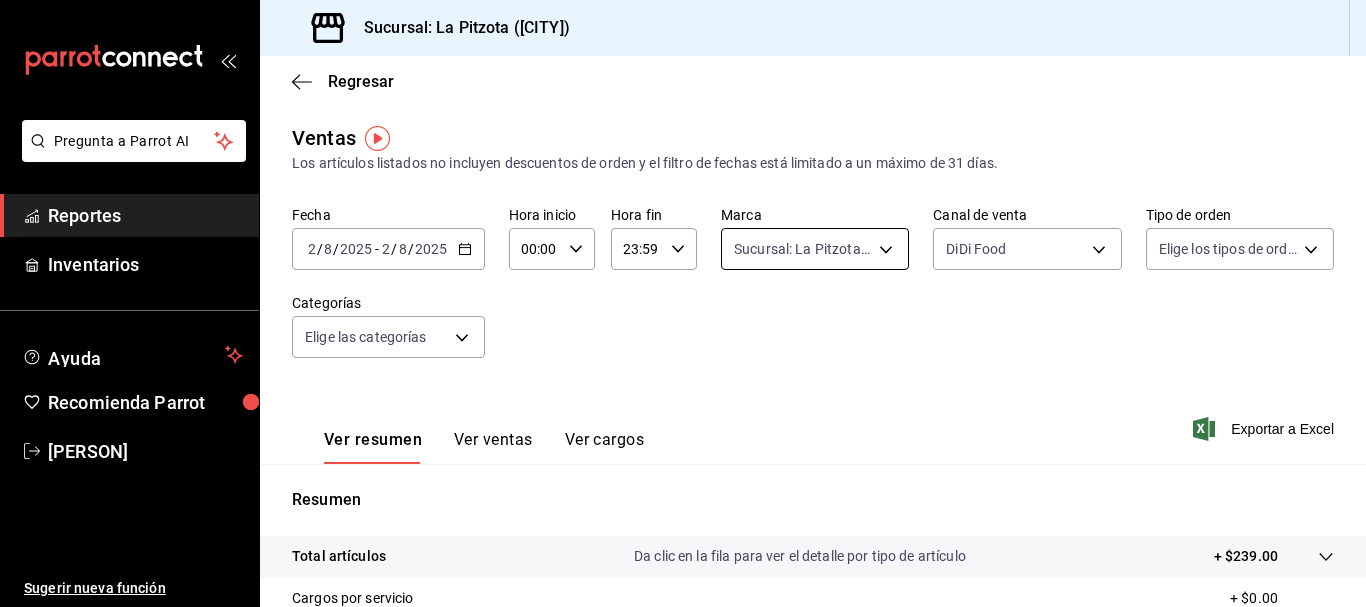 click on "Sucursal: La Pitzota ([CITY]) Regresar Ventas Los artículos listados no incluyen descuentos de orden y el filtro de fechas está limitado a un máximo de 31 días. Fecha [DATE] [DATE] - [DATE] [DATE] Hora inicio 00:00 Hora inicio Hora fin 23:59 Hora fin Marca Anytime Boneless ([CITY]) [UUID] Canal de venta DiDi Food DIDI_FOOD Tipo de orden Elige los tipos de orden Categorías Elige las categorías Ver resumen Ver ventas Ver cargos Exportar a Excel Resumen Total artículos Da clic en la fila para ver el detalle por tipo de artículo + $239.00 Cargos por servicio + $0.00 Venta bruta = $239.00 Descuentos totales - $0.00 Certificados de regalo - $0.00 Venta total = $239.00 Impuestos - $32.97 Venta neta = $206.03 Pregunta a Parrot AI Reportes   Inventarios   Ayuda Recomienda Parrot   [PERSON]   Sugerir nueva función   Ver video tutorial" at bounding box center [683, 303] 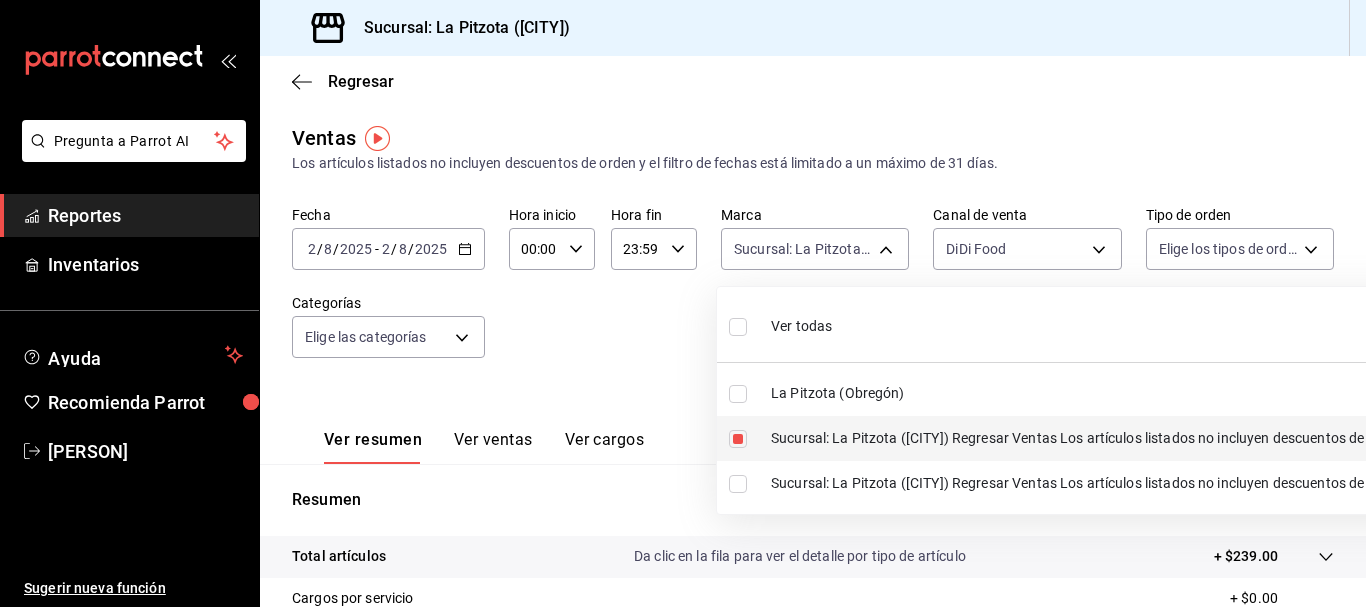 click at bounding box center (738, 439) 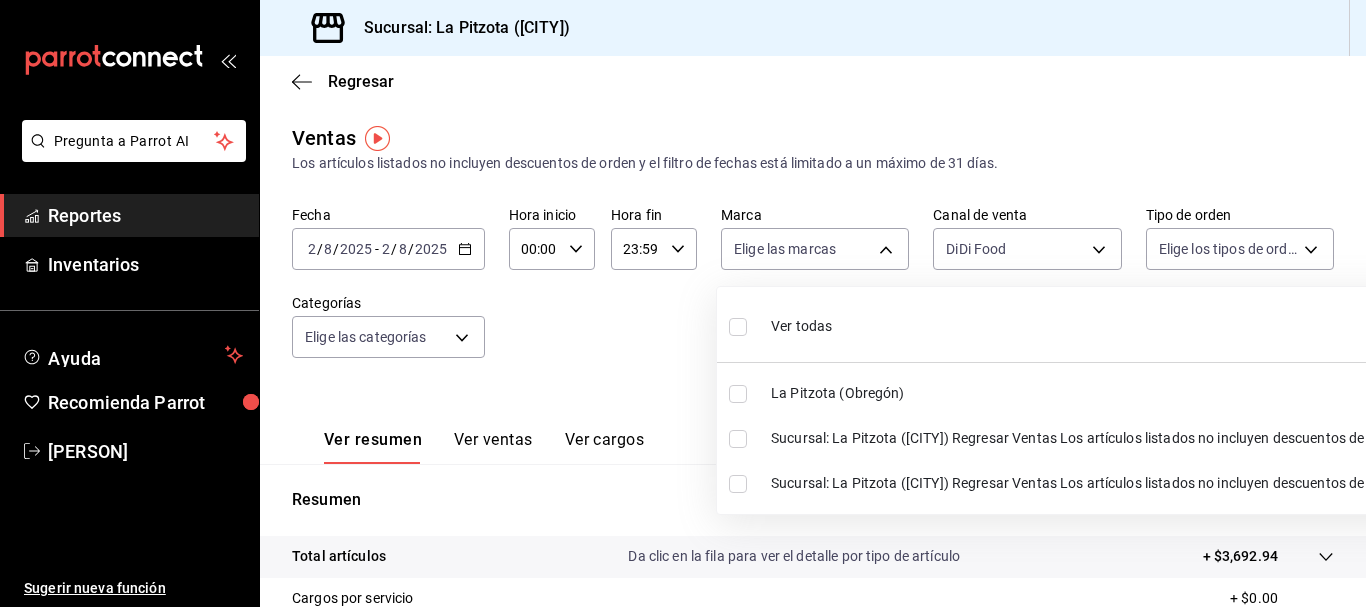 click at bounding box center (738, 484) 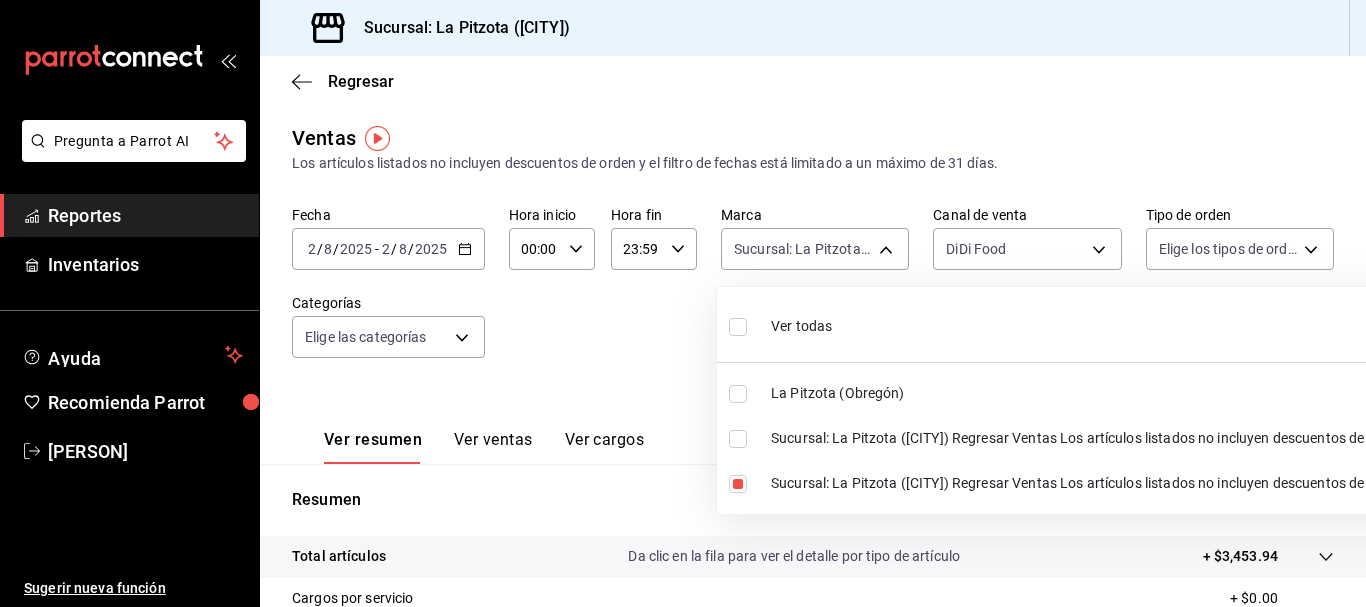 click at bounding box center (683, 303) 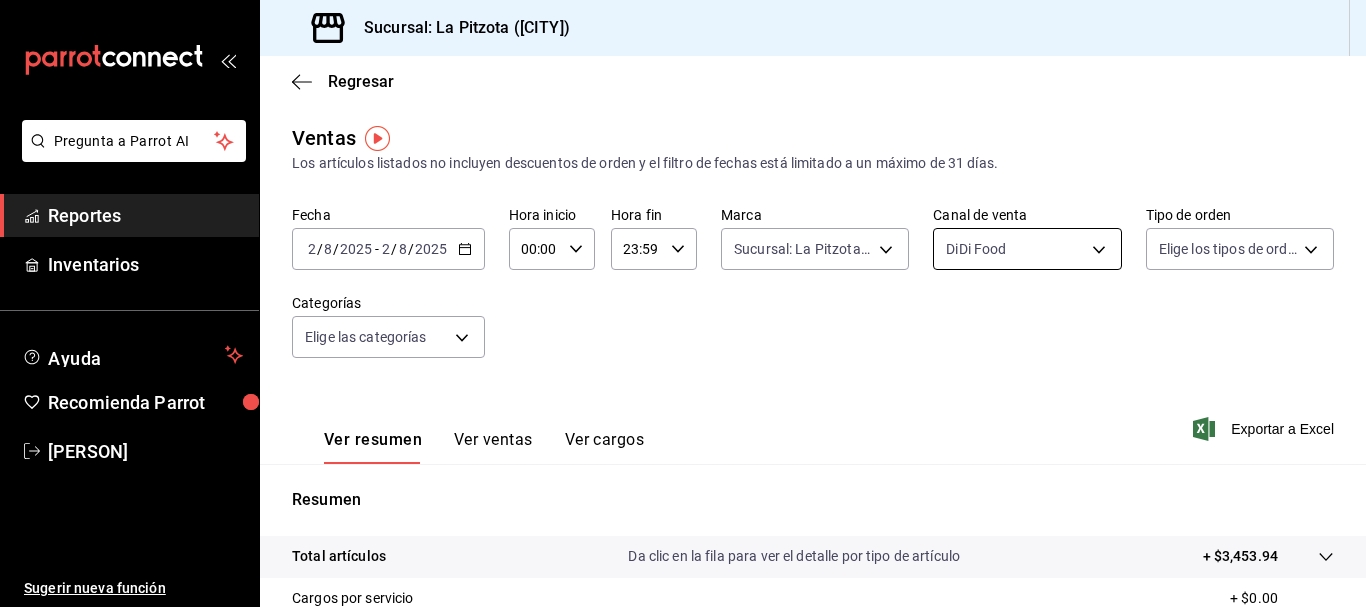 click on "Sucursal: La Pitzota ([CITY]) Regresar Ventas Los artículos listados no incluyen descuentos de orden y el filtro de fechas está limitado a un máximo de 31 días. Fecha [DATE] [DATE] - [DATE] [DATE] Hora inicio 00:00 Hora inicio Hora fin 23:59 Hora fin Marca Open Pizza 24/7 ([CITY]) [UUID] Canal de venta DiDi Food DIDI_FOOD Tipo de orden Elige los tipos de orden Categorías Elige las categorías Ver resumen Ver ventas Ver cargos Exportar a Excel Resumen Total artículos Da clic en la fila para ver el detalle por tipo de artículo + $3,453.94 Cargos por servicio + $0.00 Venta bruta = $3,453.94 Descuentos totales - $887.94 Certificados de regalo - $0.00 Venta total = $2,566.00 Impuestos - $353.93 Venta neta = $2,212.07 Pregunta a Parrot AI Reportes   Inventarios   Ayuda Recomienda Parrot   [PERSON]   Sugerir nueva función   Ir a video" at bounding box center (683, 303) 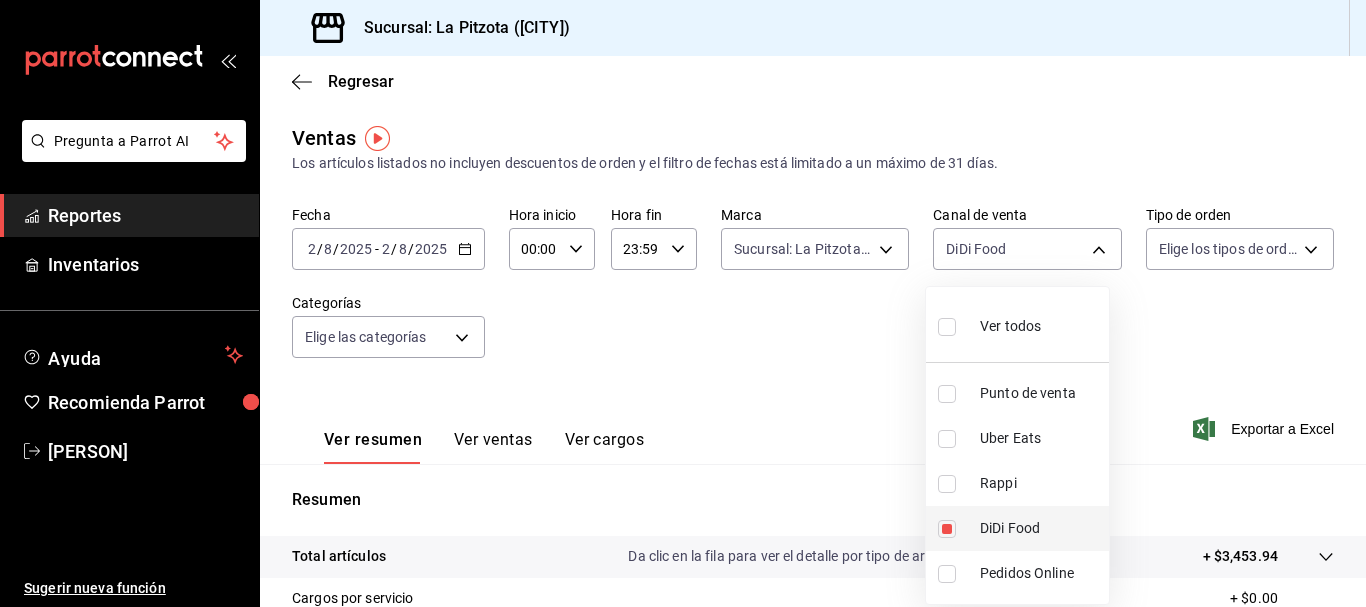 click at bounding box center [947, 529] 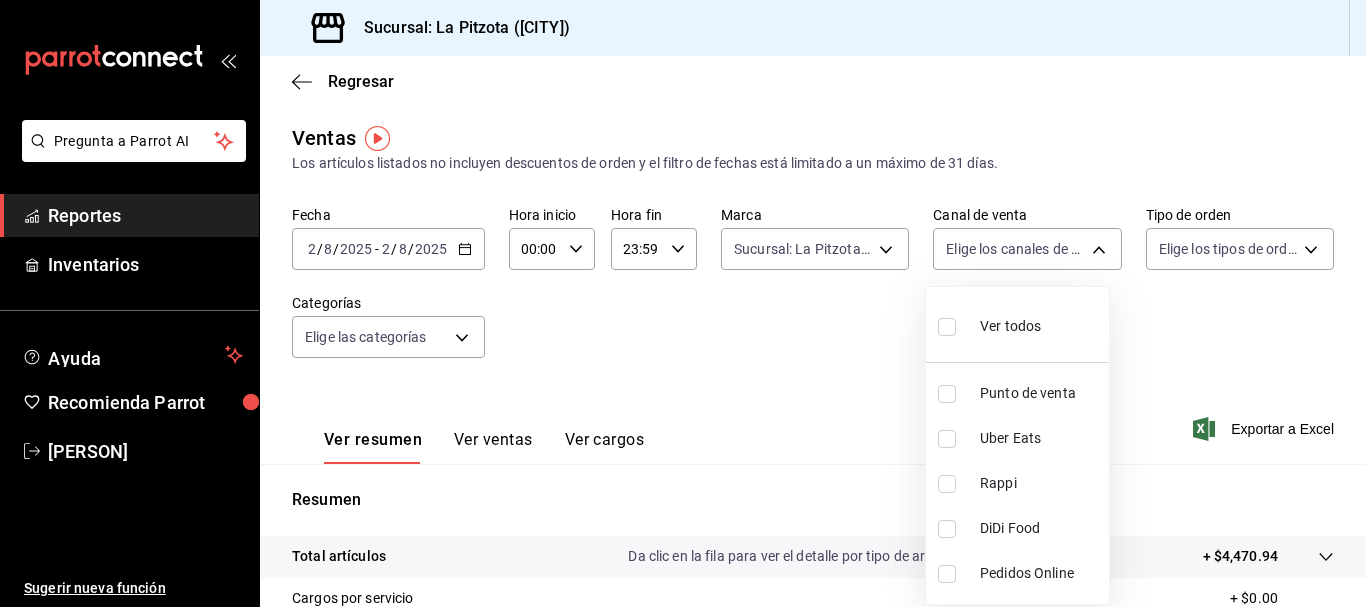 click on "Uber Eats" at bounding box center (1017, 438) 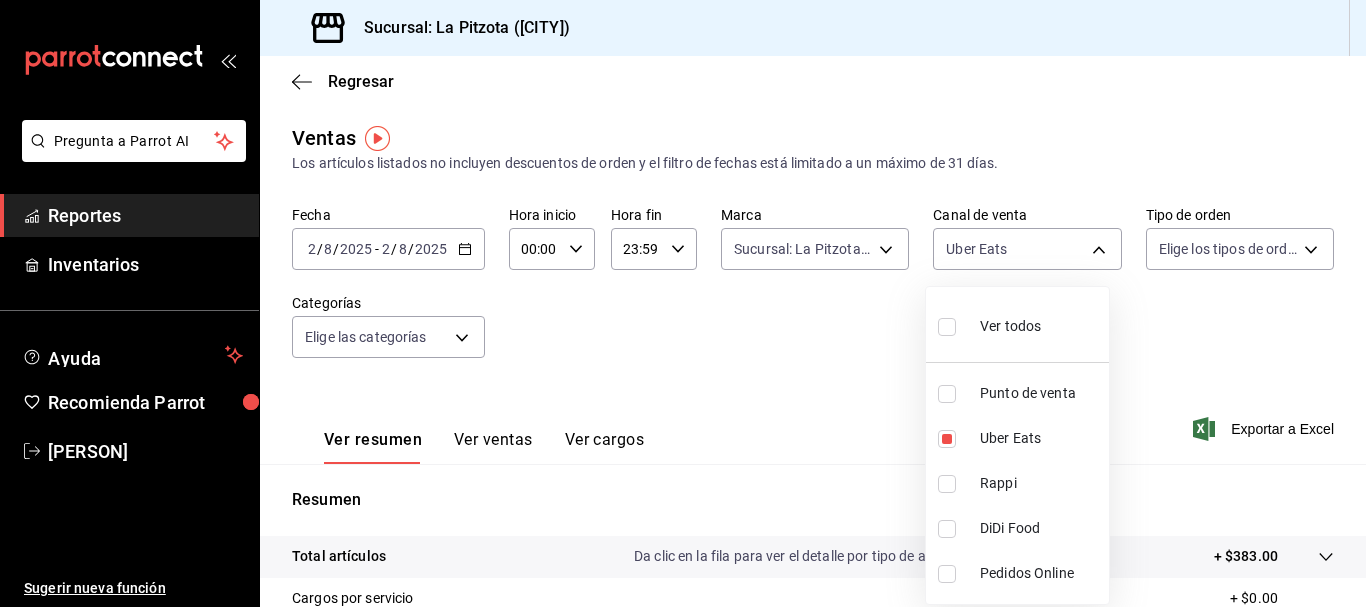 click at bounding box center [683, 303] 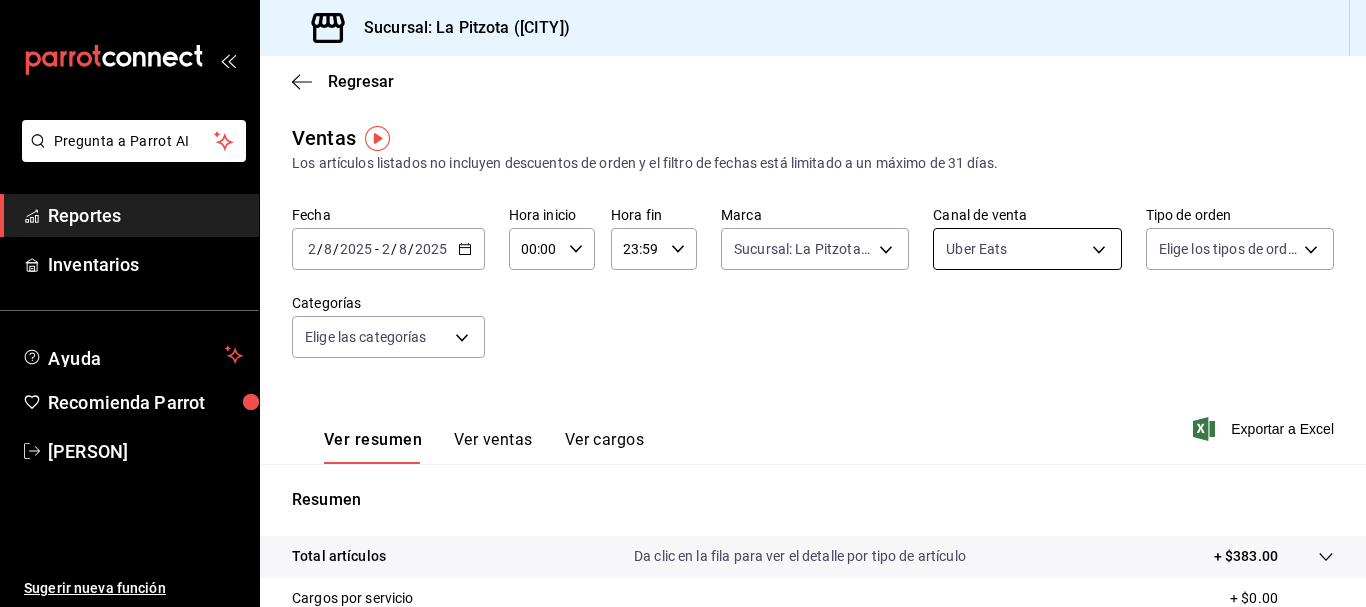 click on "Pregunta a Parrot AI Reportes   Inventarios   Ayuda Recomienda Parrot   [PERSON]   Sugerir nueva función   Sucursal: La Pitzota ([CITY]) Regresar Ventas Los artículos listados no incluyen descuentos de orden y el filtro de fechas está limitado a un máximo de 31 días. Fecha [DATE] [DATE] - [DATE] [DATE] Hora inicio 00:00 Hora inicio Hora fin 23:59 Hora fin Marca Open Pizza 24/7 ([CITY]) [UUID] Canal de venta Uber Eats UBER_EATS Tipo de orden Elige los tipos de orden Categorías Elige las categorías Ver resumen Ver ventas Ver cargos Exportar a Excel Resumen Total artículos Da clic en la fila para ver el detalle por tipo de artículo + $383.00 Cargos por servicio + $0.00 Venta bruta = $383.00 Descuentos totales - $0.00 Certificados de regalo - $0.00 Venta total = $383.00 Impuestos - $52.83 Venta neta = $330.17 Pregunta a Parrot AI Reportes   Inventarios   Ayuda Recomienda Parrot   [PERSON]   Sugerir nueva función   Ver video tutorial" at bounding box center [683, 303] 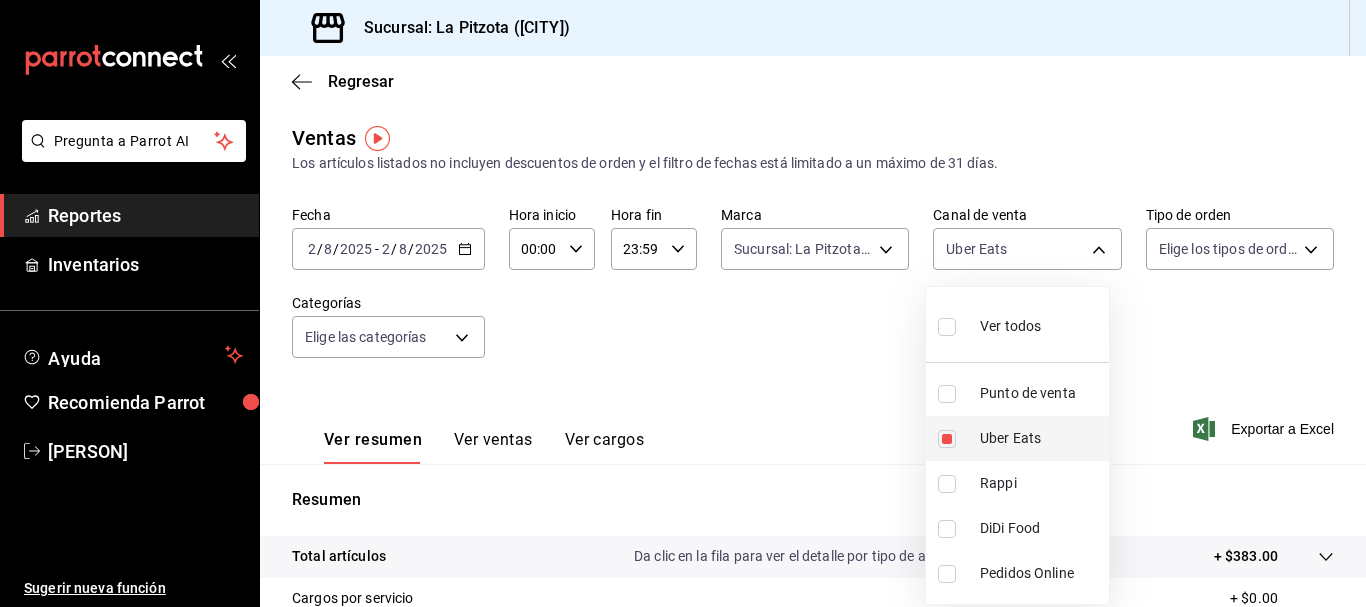 click at bounding box center (947, 439) 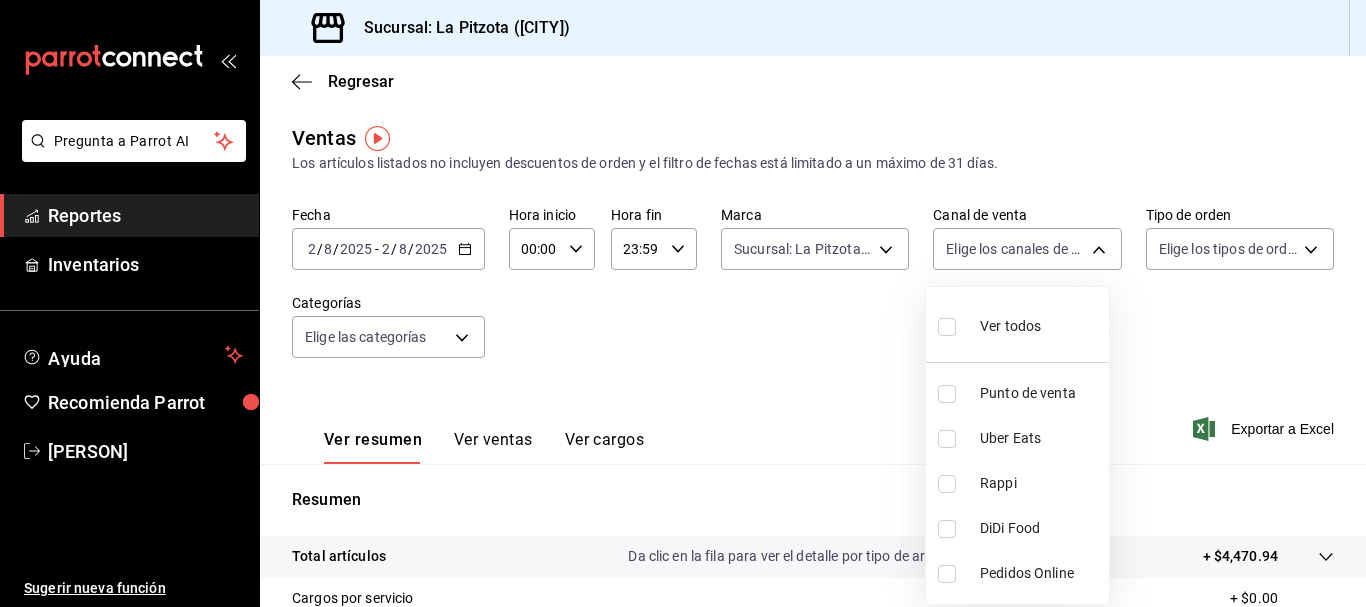click on "Rappi" at bounding box center [1017, 483] 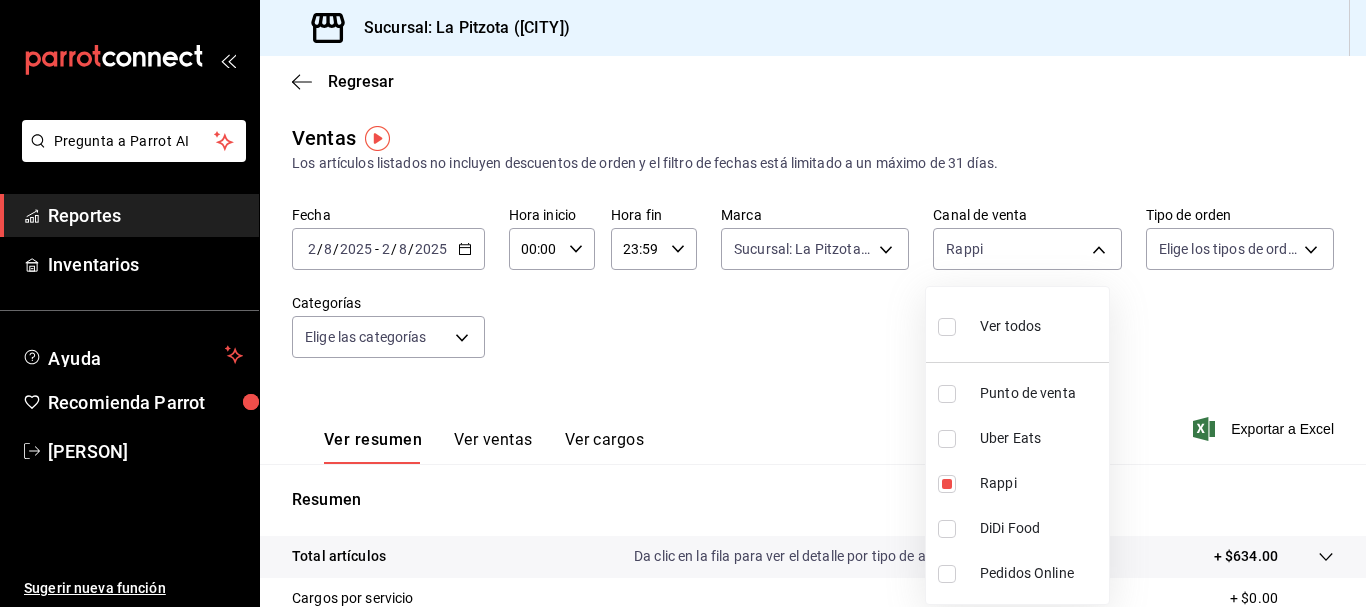 click at bounding box center [683, 303] 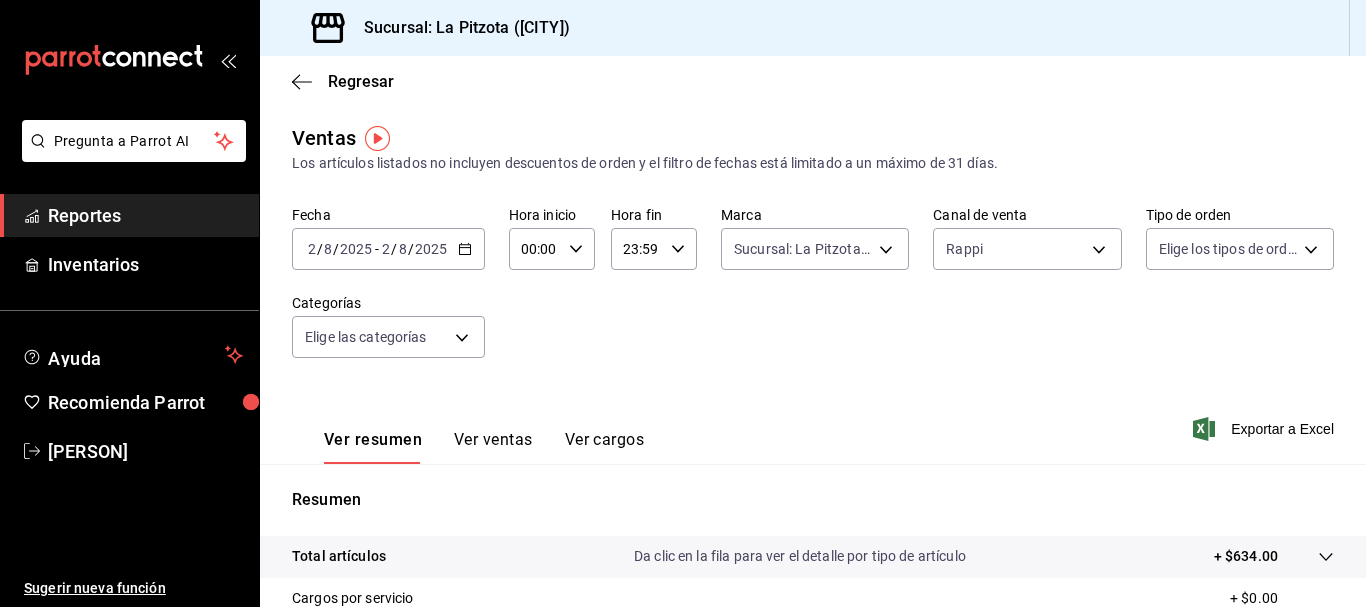 click on "Fecha [DATE] [DATE] - [DATE] [DATE] Hora inicio 00:00 Hora inicio Hora fin 23:59 Hora fin Marca Open Pizza 24/7 ([CITY]) [UUID] Canal de venta Rappi RAPPI Tipo de orden Elige los tipos de orden Categorías Elige las categorías" at bounding box center (813, 294) 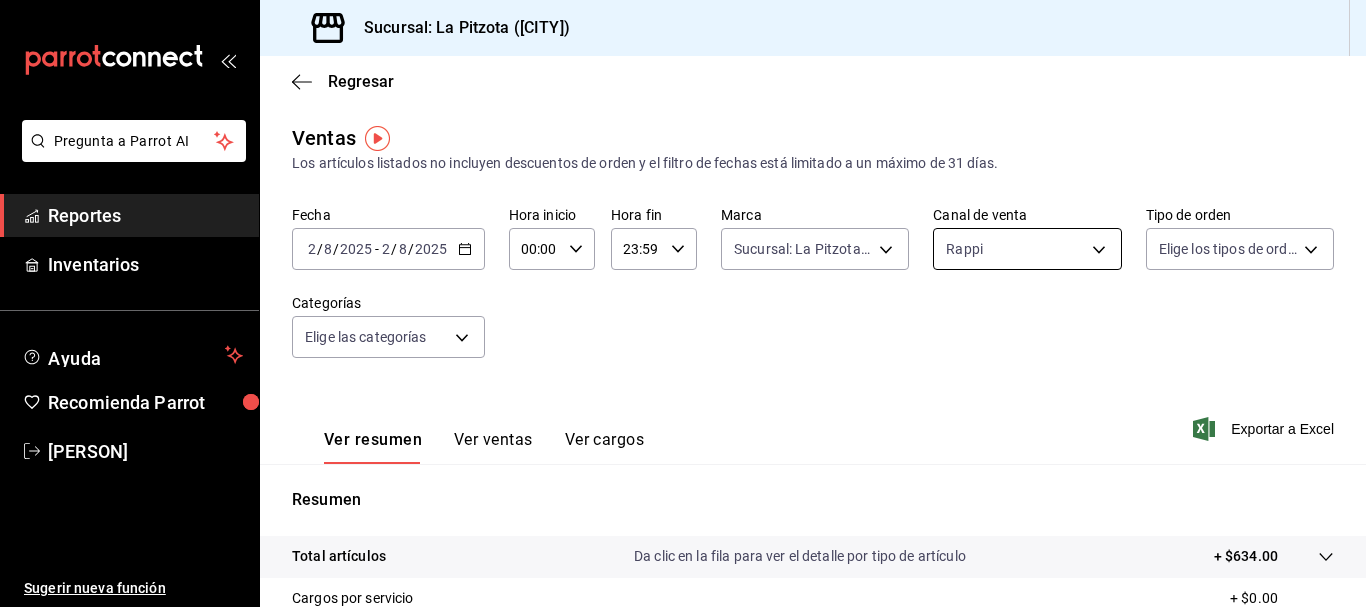 click on "Sucursal: La Pitzota ([CITY]) Regresar Ventas Los artículos listados no incluyen descuentos de orden y el filtro de fechas está limitado a un máximo de 31 días. Fecha [DATE] [DATE] - [DATE] [DATE] Hora inicio 00:00 Hora inicio Hora fin 23:59 Hora fin Marca Open Pizza 24/7 ([CITY]) [UUID] Canal de venta Rappi RAPPI Tipo de orden Elige los tipos de orden Categorías Elige las categorías Ver resumen Ver ventas Ver cargos Exportar a Excel Resumen Total artículos Da clic en la fila para ver el detalle por tipo de artículo + $634.00 Cargos por servicio + $0.00 Venta bruta = $634.00 Descuentos totales - $0.00 Certificados de regalo - $0.00 Venta total = $634.00 Impuestos - $87.45 Venta neta = $546.55 Pregunta a Parrot AI Reportes   Inventarios   Ayuda Recomienda Parrot   [PERSON]   Sugerir nueva función   Ver video tutorial Ir a video" at bounding box center (683, 303) 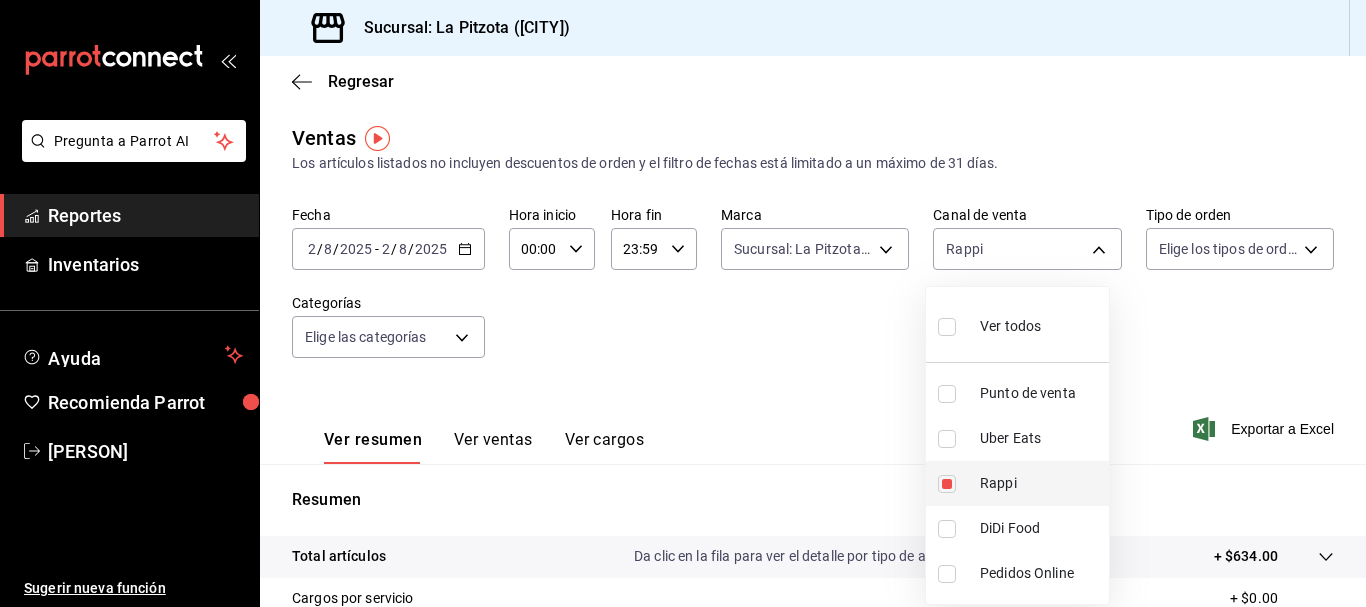 click at bounding box center (951, 484) 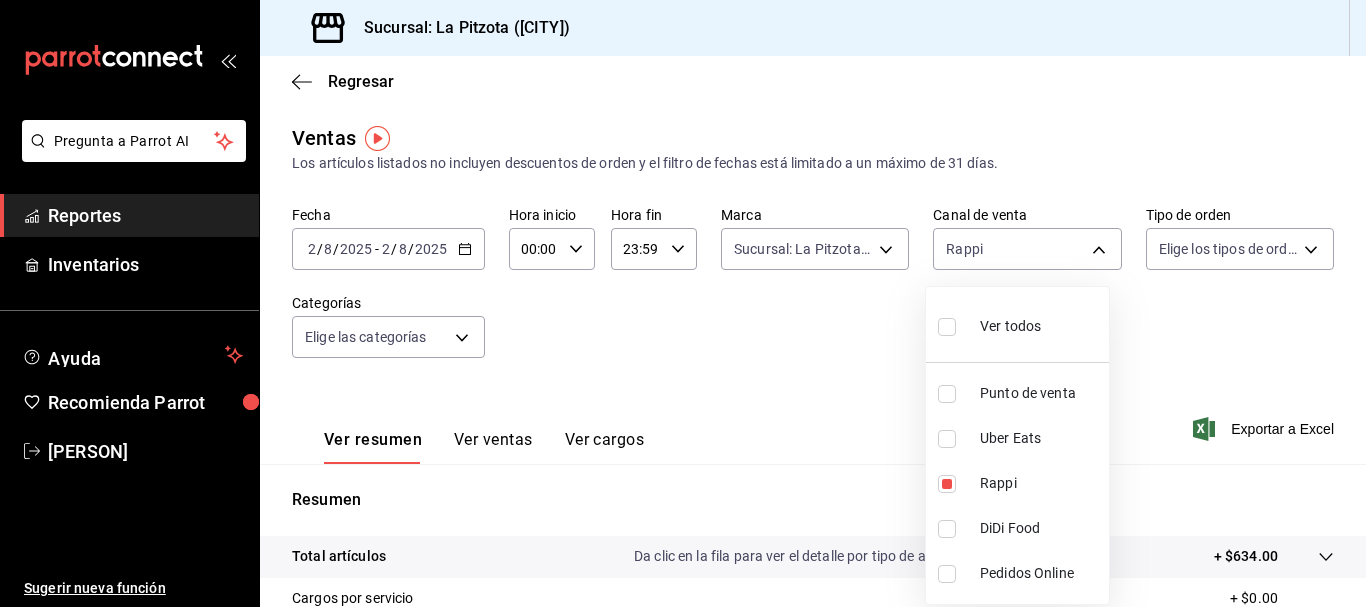type on "RAPPI" 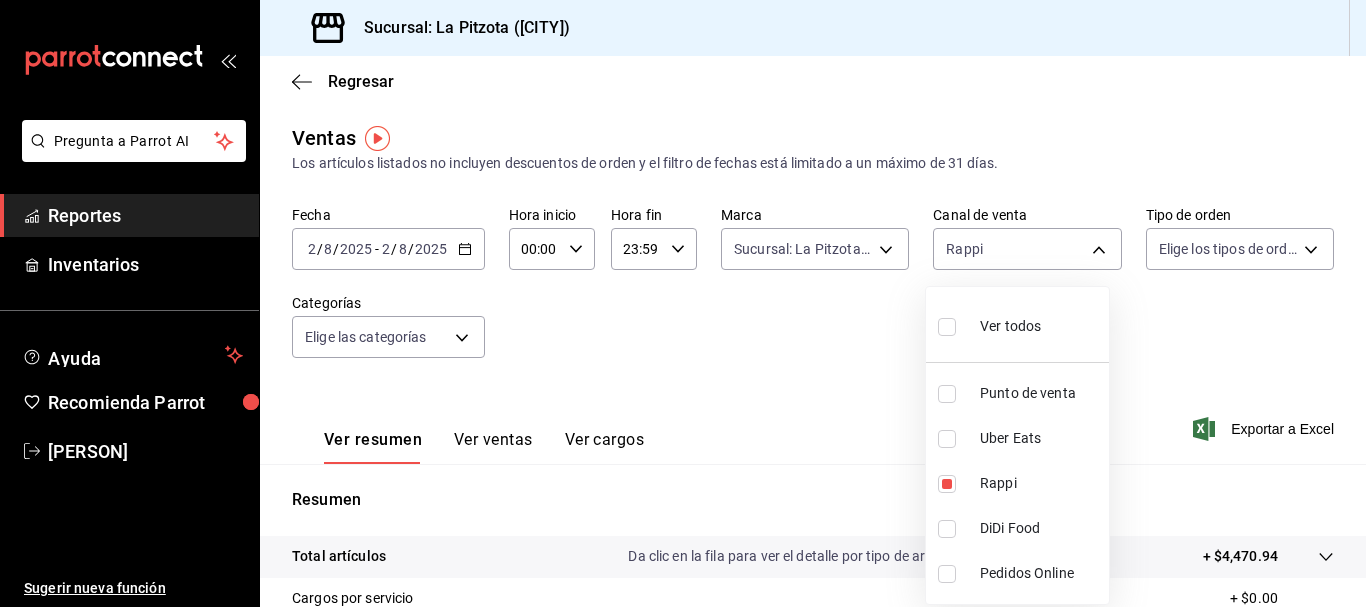 click at bounding box center [947, 529] 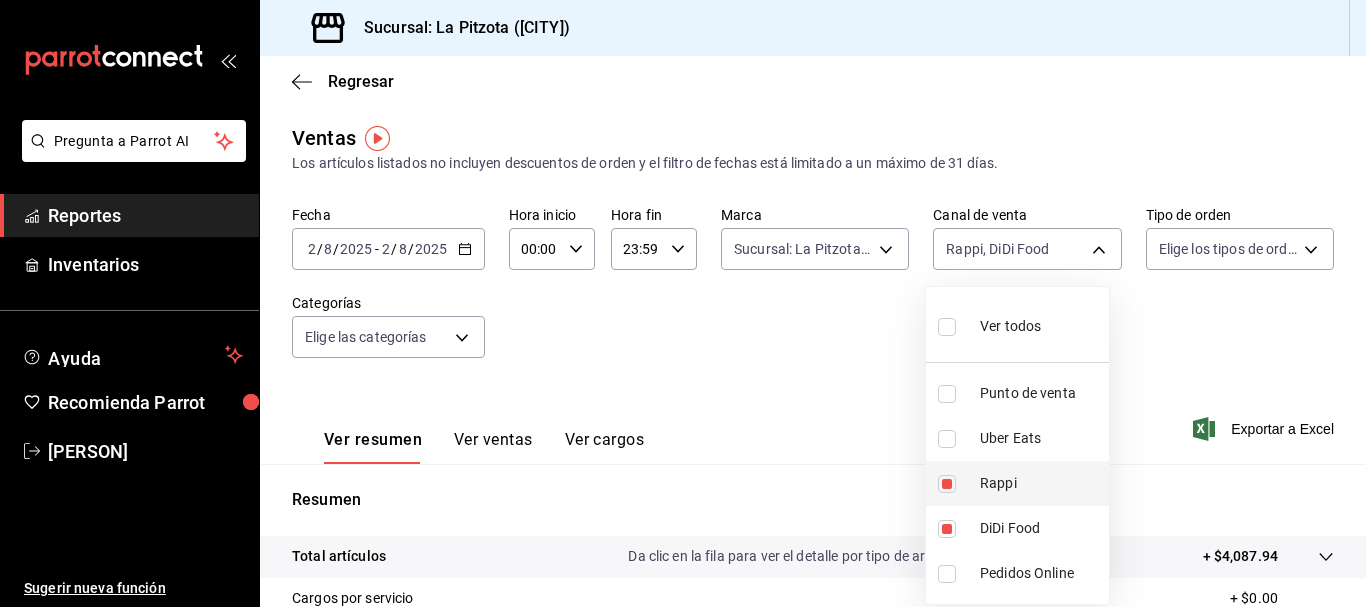 click on "Rappi" at bounding box center (1017, 483) 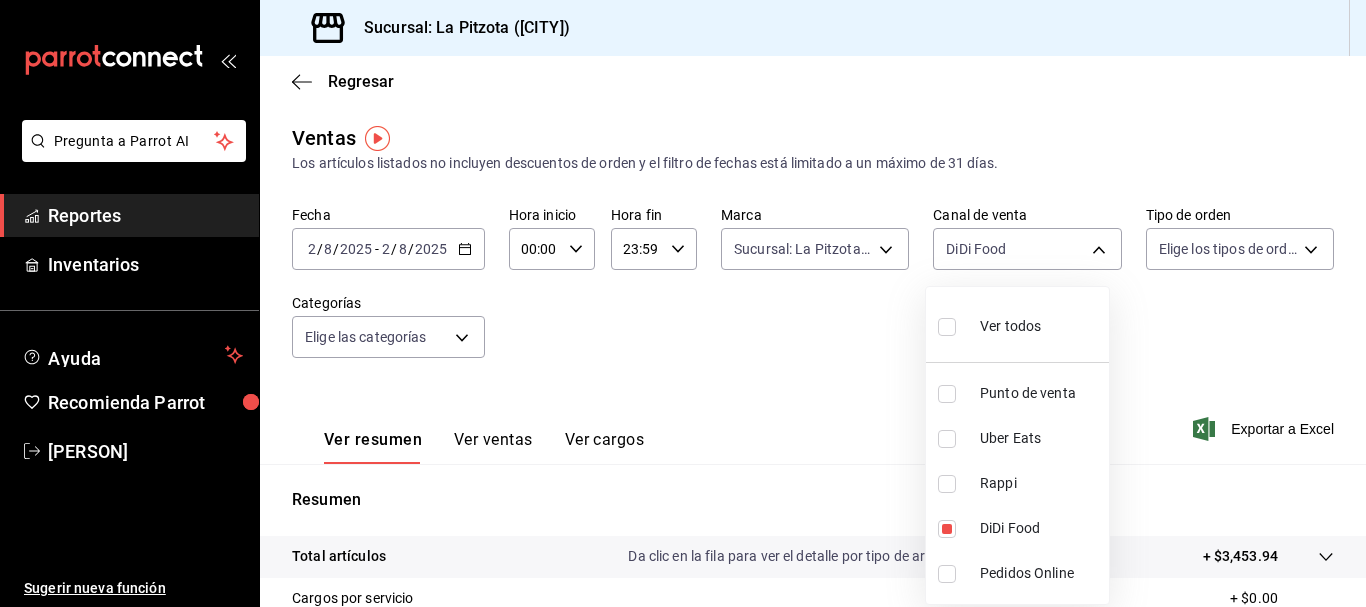 click at bounding box center [683, 303] 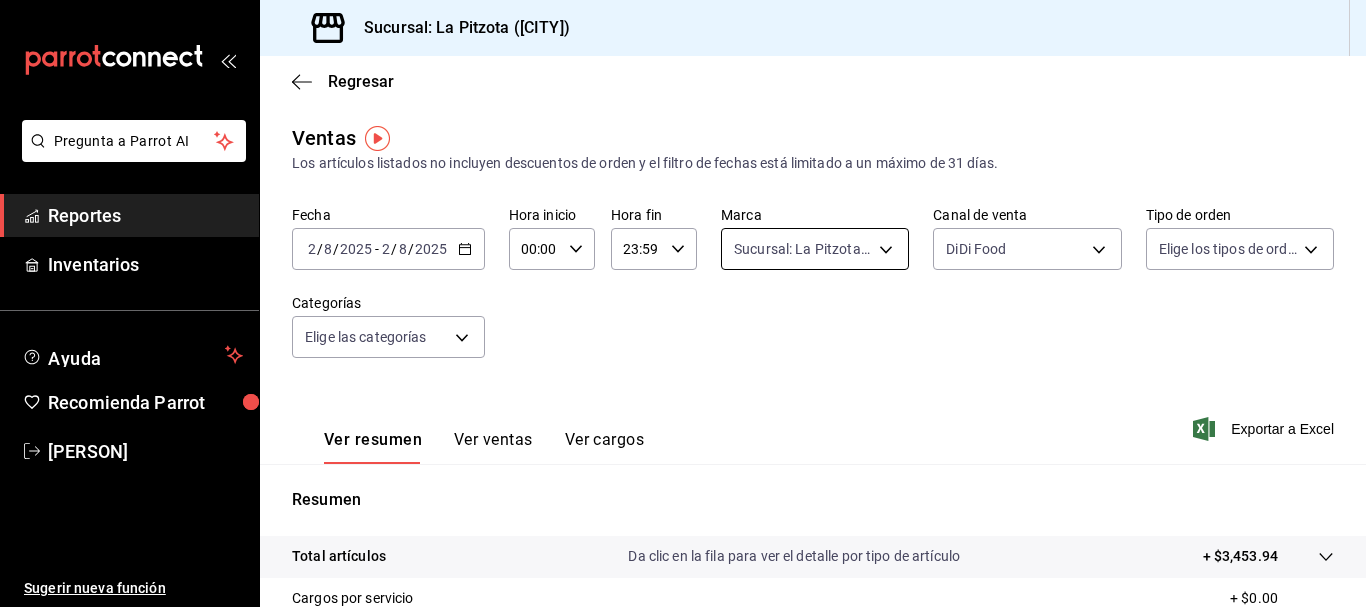 click on "Sucursal: La Pitzota ([CITY]) Regresar Ventas Los artículos listados no incluyen descuentos de orden y el filtro de fechas está limitado a un máximo de 31 días. Fecha [DATE] [DATE] - [DATE] [DATE] Hora inicio 00:00 Hora inicio Hora fin 23:59 Hora fin Marca Open Pizza 24/7 ([CITY]) [UUID] Canal de venta DiDi Food DIDI_FOOD Tipo de orden Elige los tipos de orden Categorías Elige las categorías Ver resumen Ver ventas Ver cargos Exportar a Excel Resumen Total artículos Da clic en la fila para ver el detalle por tipo de artículo + $3,453.94 Cargos por servicio + $0.00 Venta bruta = $3,453.94 Descuentos totales - $887.94 Certificados de regalo - $0.00 Venta total = $2,566.00 Impuestos - $353.93 Venta neta = $2,212.07 Pregunta a Parrot AI Reportes   Inventarios   Ayuda Recomienda Parrot   [PERSON]   Sugerir nueva función   Ir a video" at bounding box center [683, 303] 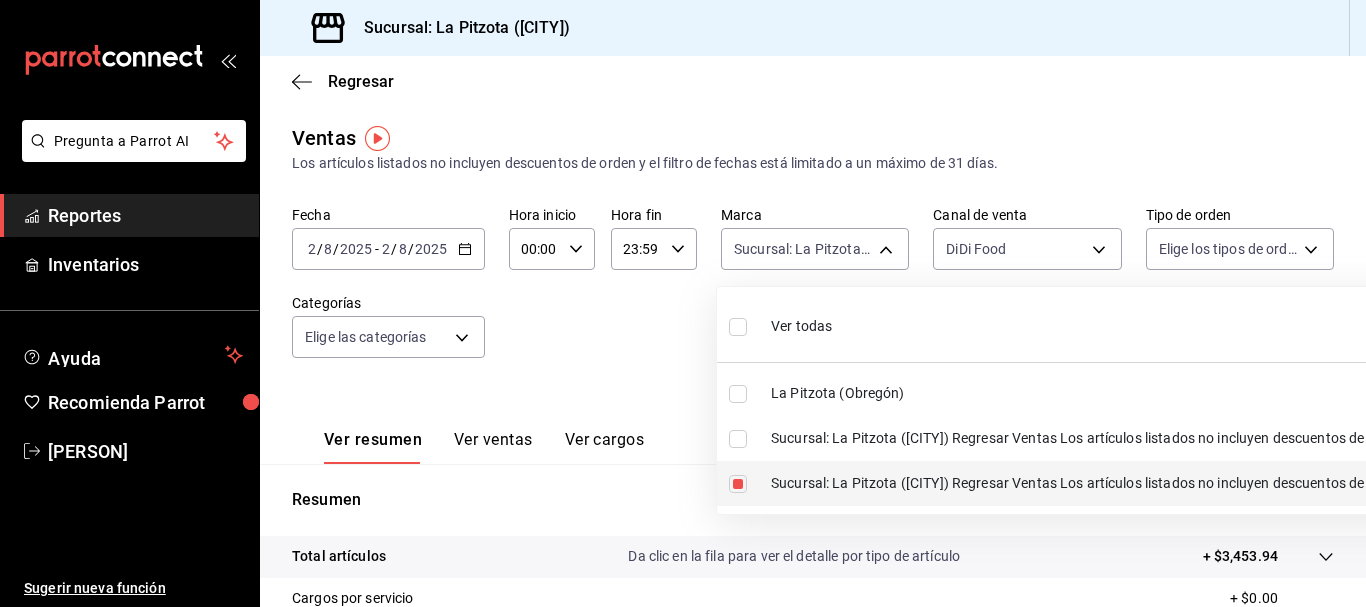 click on "Sucursal: La Pitzota ([CITY]) Regresar Ventas Los artículos listados no incluyen descuentos de orden y el filtro de fechas está limitado a un máximo de 31 días. Fecha [DATE] [DATE] - [DATE] [DATE] Hora inicio 00:00 Hora inicio Hora fin 23:59 Hora fin Marca Anytime Boneless ([CITY]) [UUID] Canal de venta DiDi Food DIDI_FOOD Tipo de orden Elige los tipos de orden Categorías Elige las categorías Ver resumen Ver ventas Ver cargos Exportar a Excel Resumen Total artículos Da clic en la fila para ver el detalle por tipo de artículo + $239.00 Cargos por servicio + $0.00 Venta bruta = $239.00 Descuentos totales - $0.00 Certificados de regalo - $0.00 Venta total = $239.00 Impuestos - $32.97 Venta neta = $206.03 Pregunta a Parrot AI Reportes   Inventarios   Ayuda Recomienda Parrot   [PERSON]   Sugerir nueva función   Ver video tutorial" at bounding box center (1383, 483) 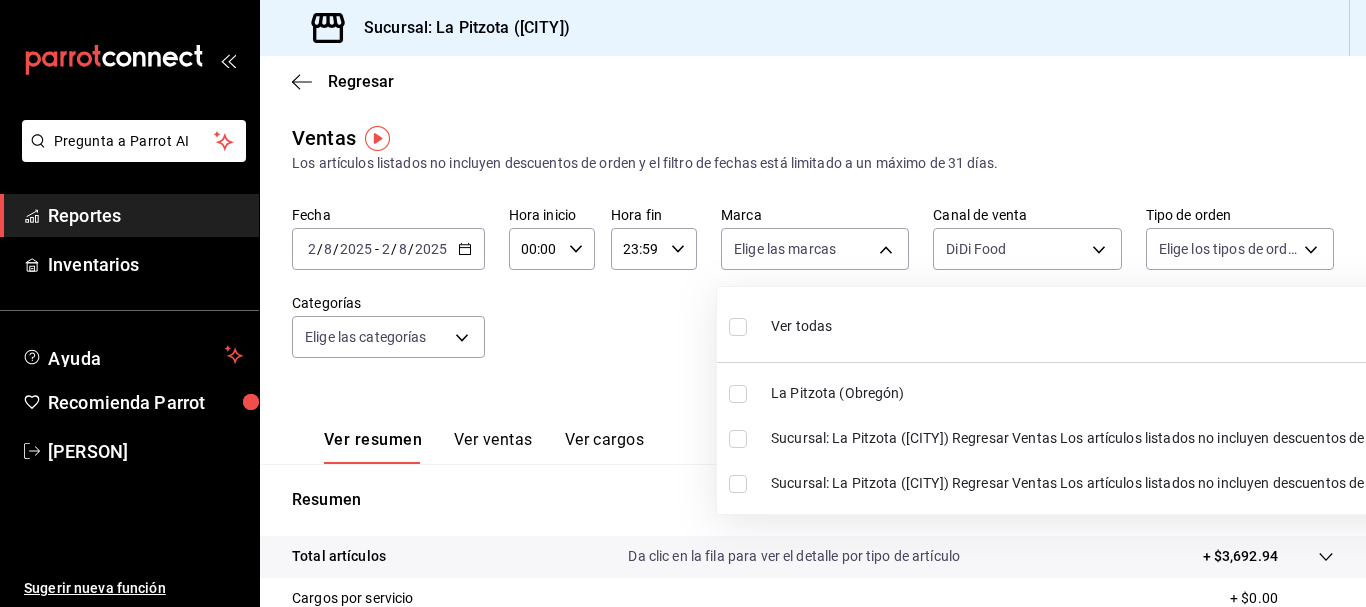 click at bounding box center [738, 394] 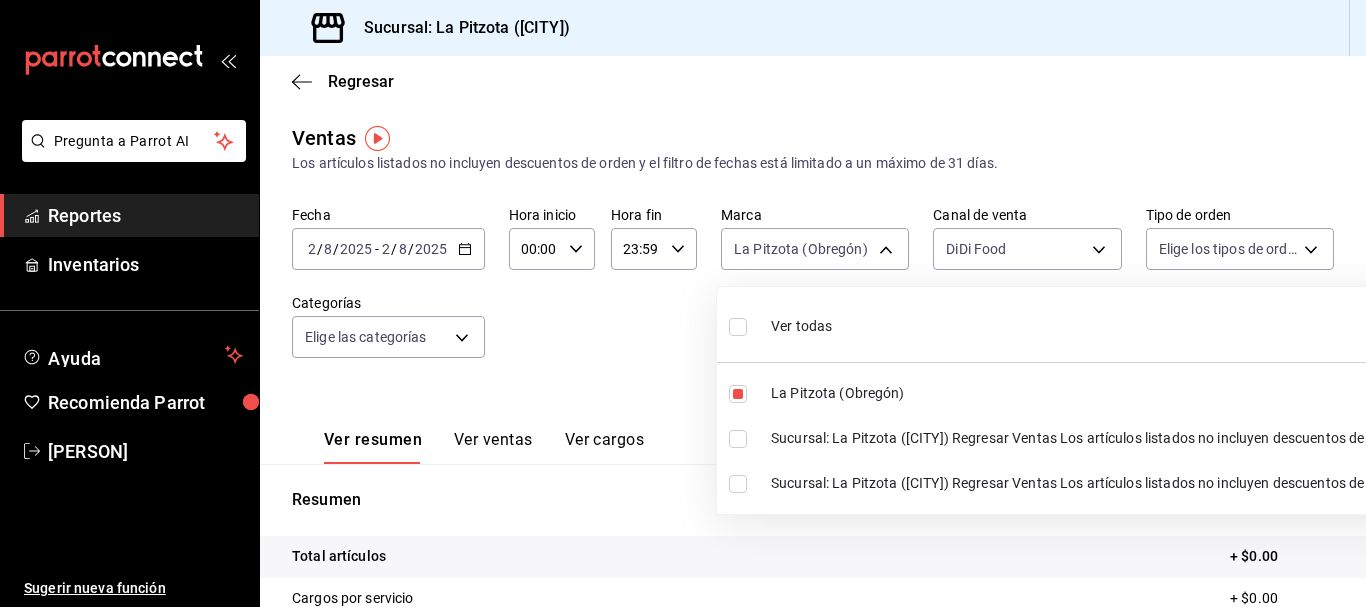 click at bounding box center [683, 303] 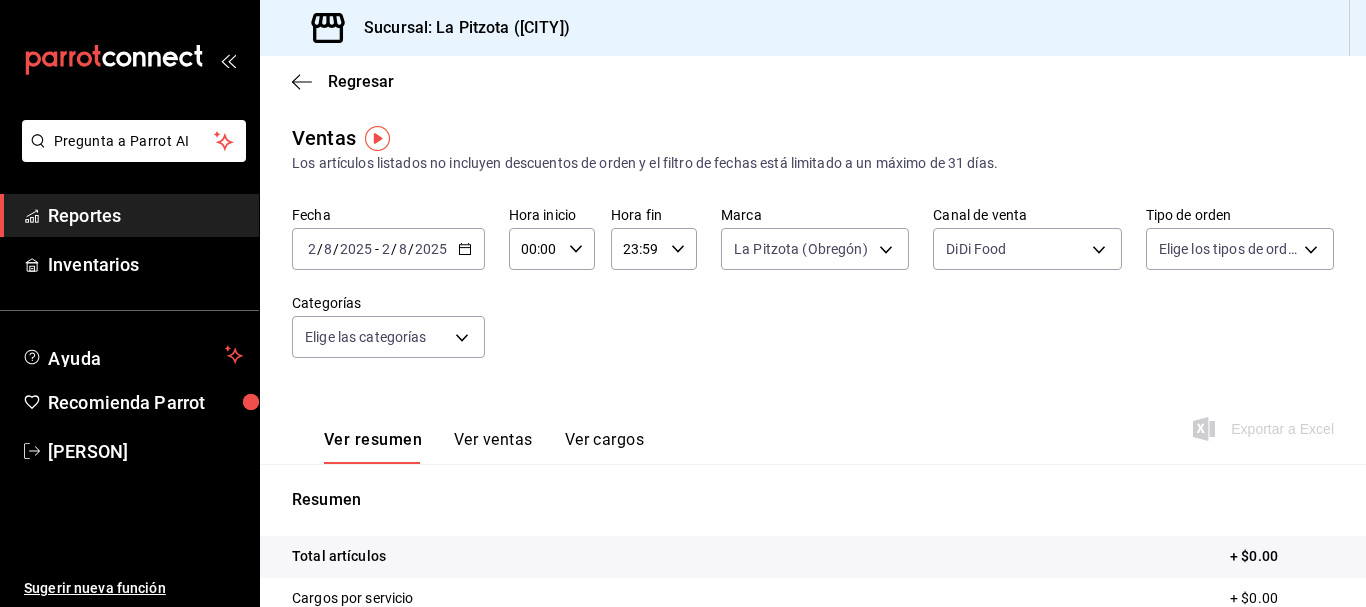 click on "Pregunta a Parrot AI Reportes   Inventarios   Ayuda Recomienda Parrot   [PERSON]   Sugerir nueva función   Sucursal: La Pitzota ([CITY]) Regresar Ventas Los artículos listados no incluyen descuentos de orden y el filtro de fechas está limitado a un máximo de 31 días. Fecha [DATE] [DATE] - [DATE] [DATE] Hora inicio 00:00 Hora inicio Hora fin 23:59 Hora fin Marca La Pitzota ([CITY]) [UUID] Canal de venta DiDi Food DIDI_FOOD Tipo de orden Elige los tipos de orden Categorías Elige las categorías Ver resumen Ver ventas Ver cargos Exportar a Excel Resumen Total artículos + $0.00 Cargos por servicio + $0.00 Venta bruta = $0.00 Descuentos totales - $0.00 Certificados de regalo - $0.00 Venta total = $0.00 Impuestos - $0.00 Venta neta = $0.00 Pregunta a Parrot AI Reportes   Inventarios   Ayuda Recomienda Parrot   [PERSON]   Sugerir nueva función   GANA 1 MES GRATIS EN TU SUSCRIPCIÓN AQUÍ Ver video tutorial Ir a video Ver todas (81) [PHONE]" at bounding box center (683, 303) 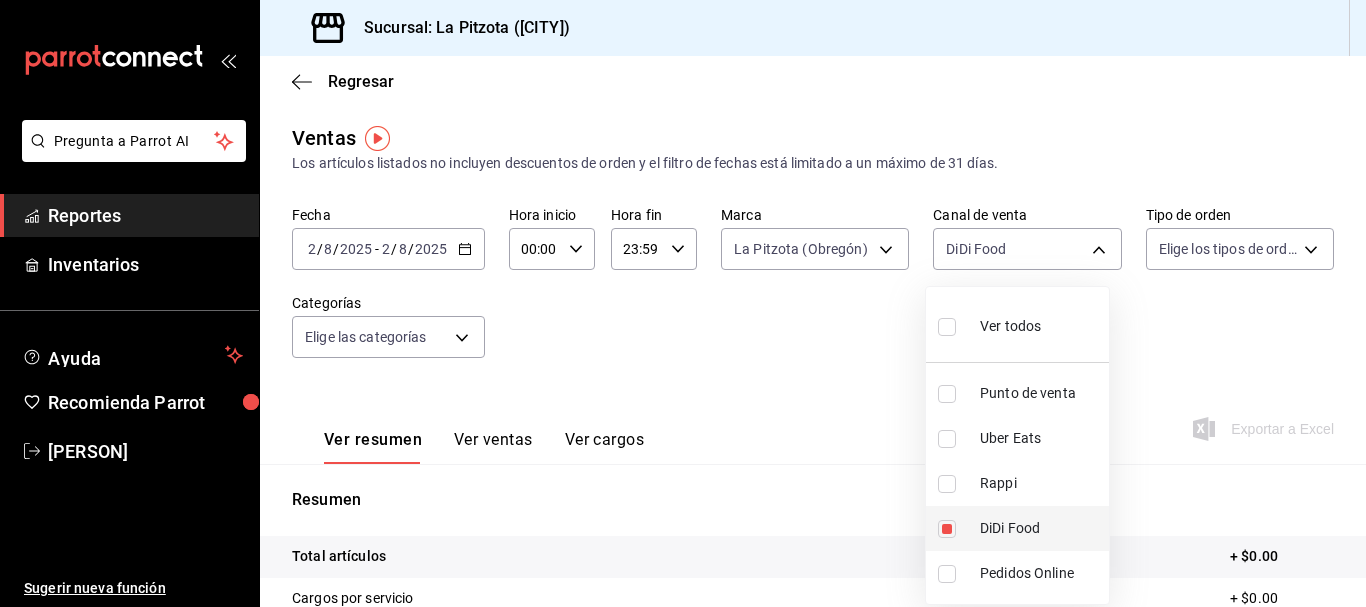 click at bounding box center (951, 529) 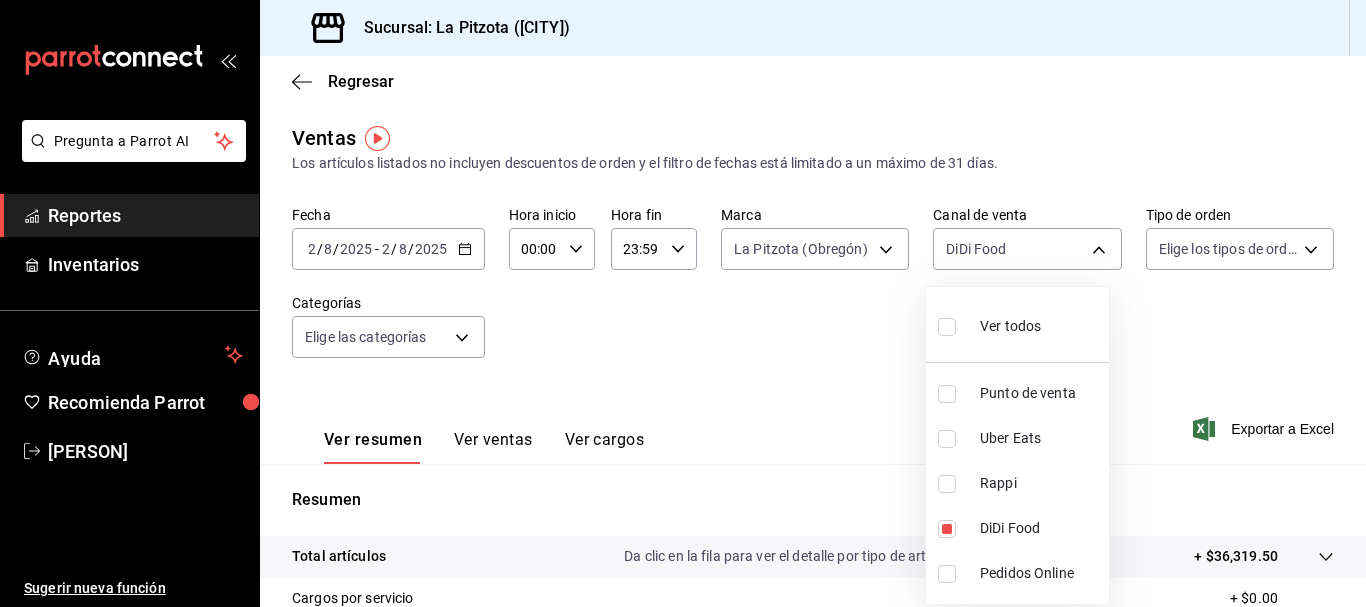 click on "Rappi" at bounding box center [1017, 483] 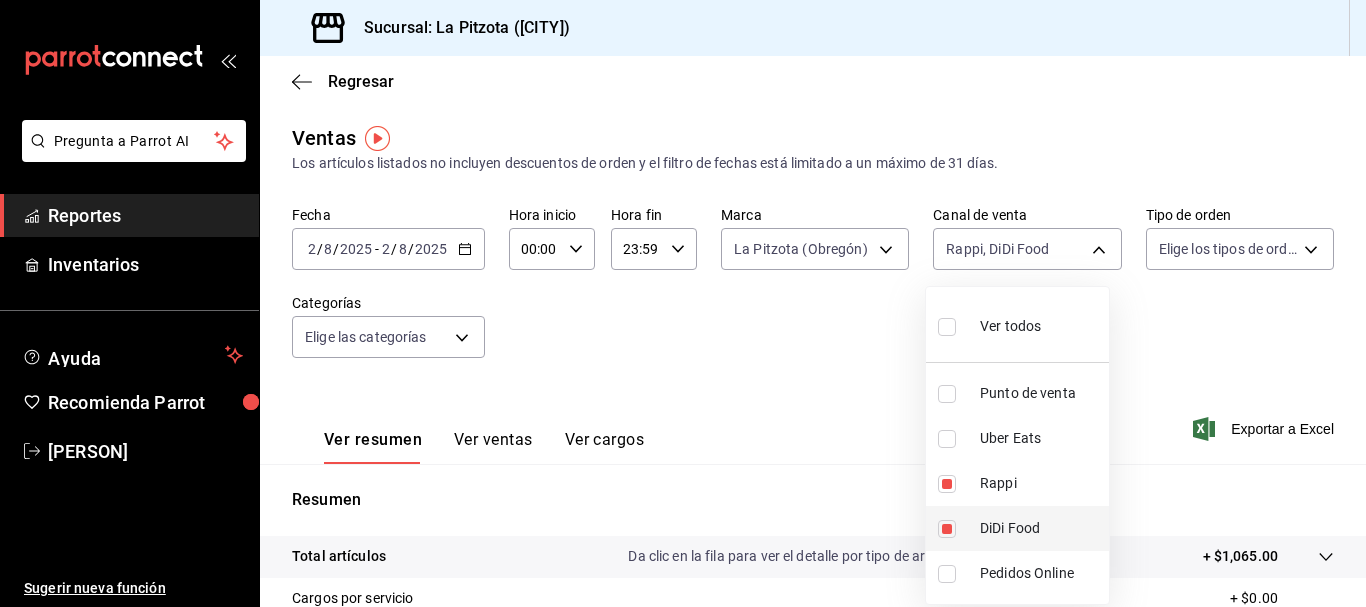 click at bounding box center (947, 529) 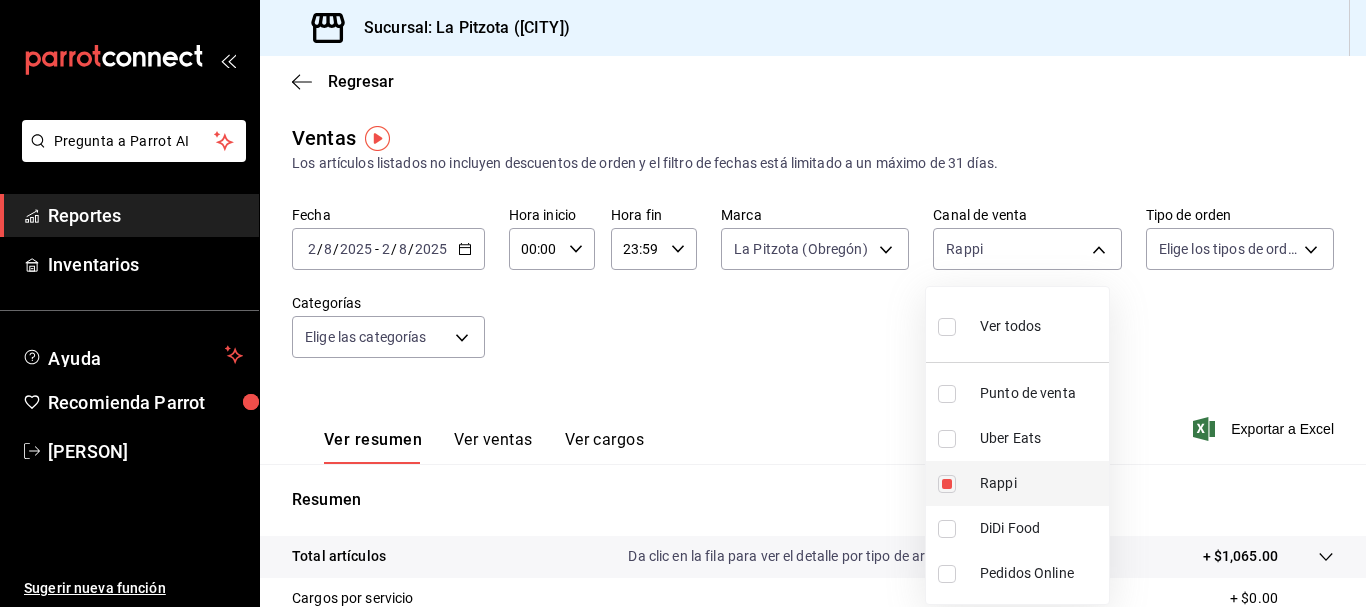click on "Rappi" at bounding box center [1017, 483] 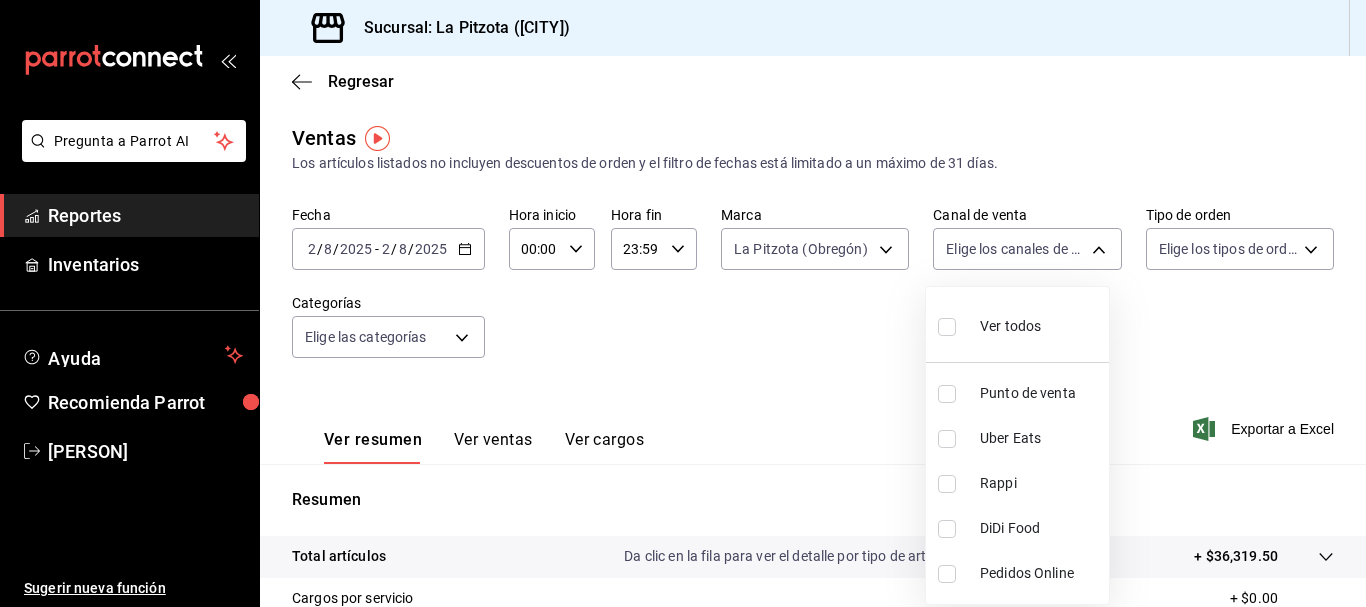 click at bounding box center [947, 439] 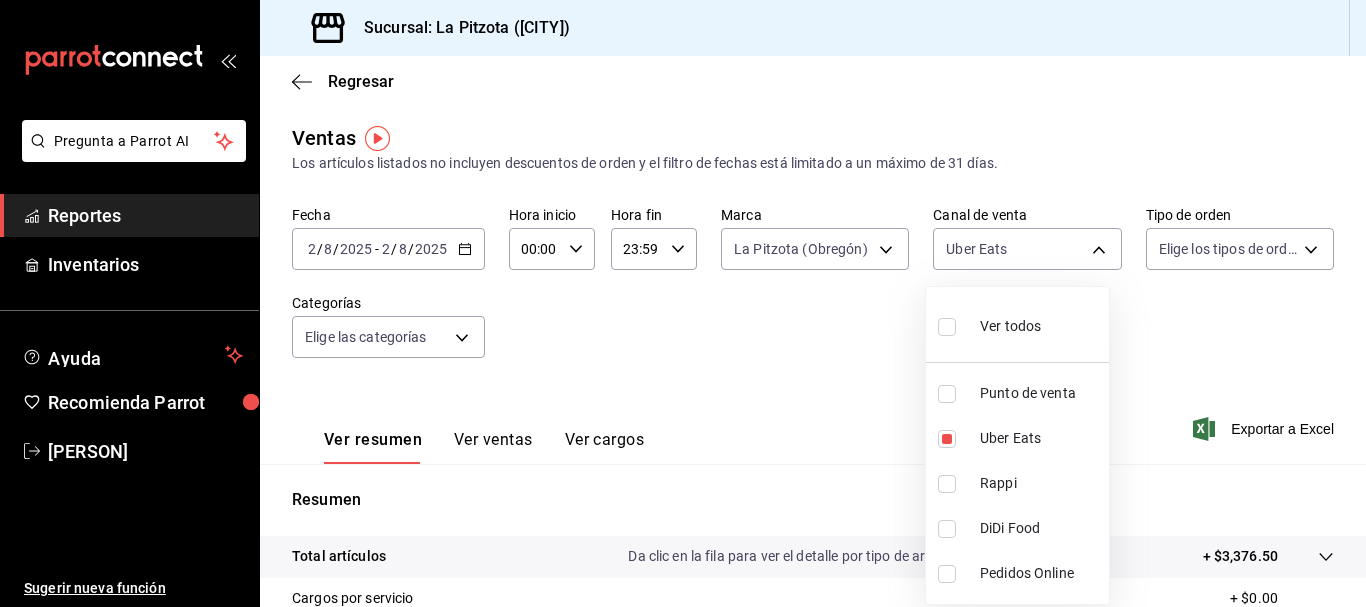 click at bounding box center (683, 303) 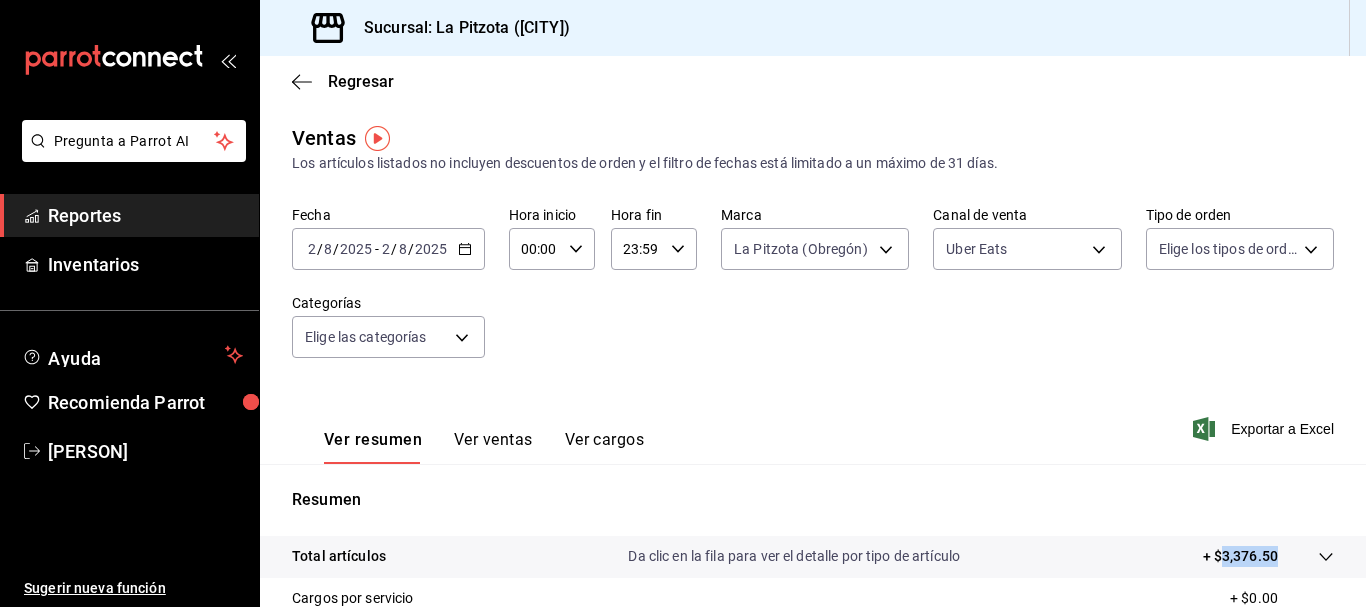 drag, startPoint x: 1211, startPoint y: 559, endPoint x: 1260, endPoint y: 562, distance: 49.09175 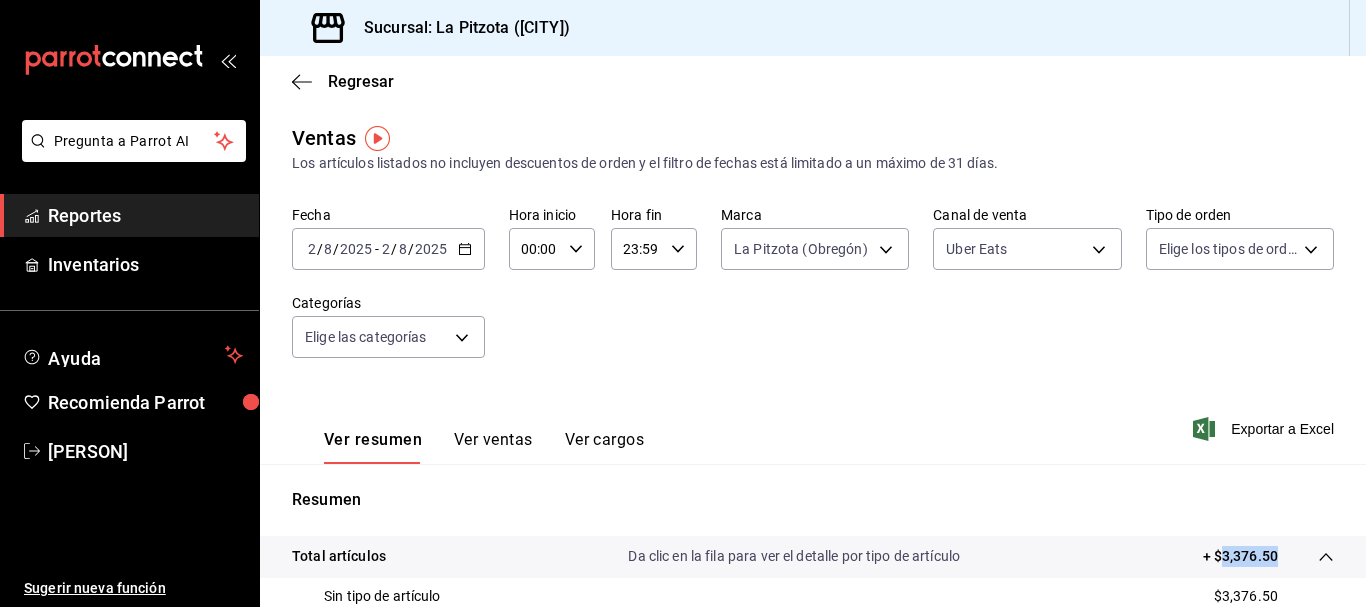 copy on "3,376.50" 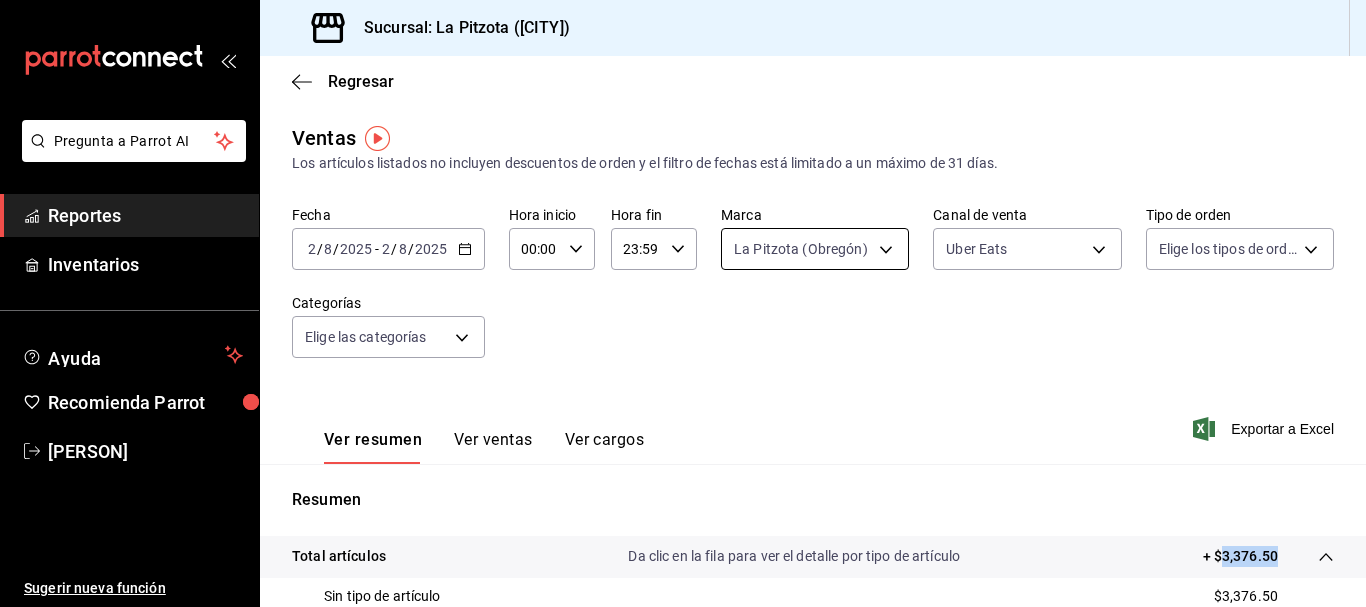 click on "Sucursal: La Pitzota ([CITY]) Regresar Ventas Los artículos listados no incluyen descuentos de orden y el filtro de fechas está limitado a un máximo de 31 días. Fecha [DATE] [DATE] - [DATE] [DATE] Hora inicio 00:00 Hora inicio Hora fin 23:59 Hora fin Marca La Pitzota ([CITY]) [UUID] Canal de venta Uber Eats UBER_EATS Tipo de orden Elige los tipos de orden Categorías Elige las categorías Ver resumen Ver ventas Ver cargos Exportar a Excel Resumen Total artículos Da clic en la fila para ver el detalle por tipo de artículo + $3,376.50 Sin tipo de artículo $3,376.50 Cargos por servicio + $0.00 Venta bruta = $3,376.50 Descuentos totales - $574.10 Certificados de regalo - $0.00 Venta total = $2,802.40 Impuestos - $386.54 Venta neta = $2,415.86 Pregunta a Parrot AI Reportes   Inventarios   Ayuda Recomienda Parrot   [PERSON]" at bounding box center (683, 303) 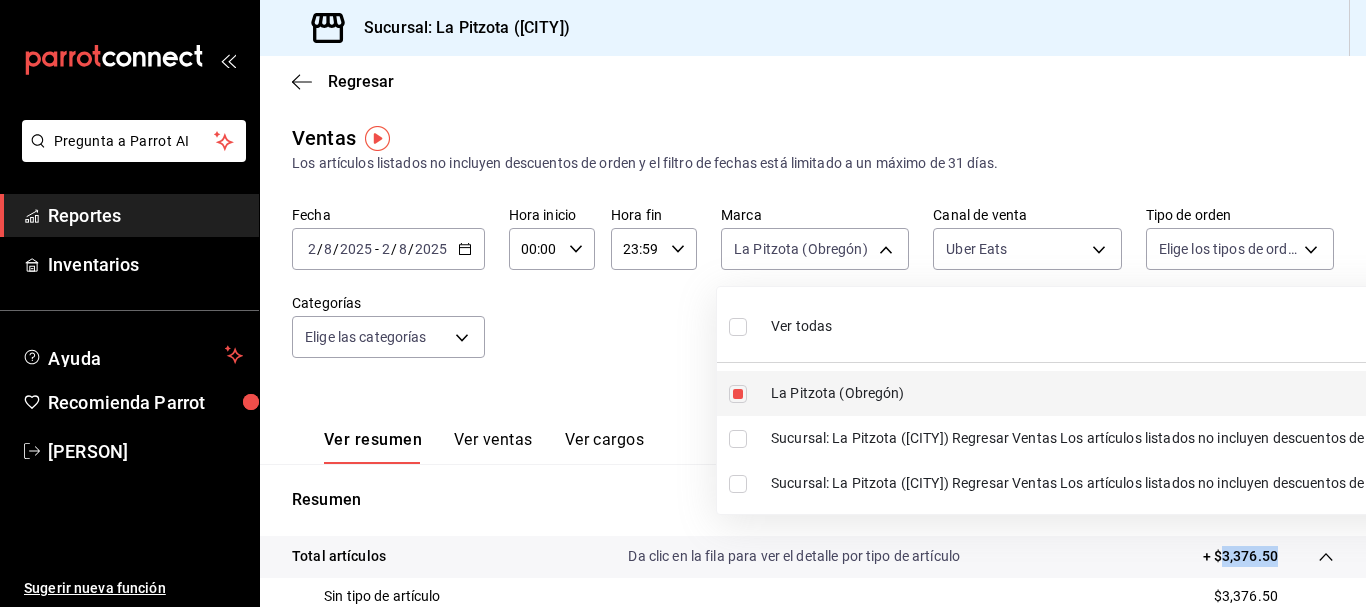 click at bounding box center (738, 394) 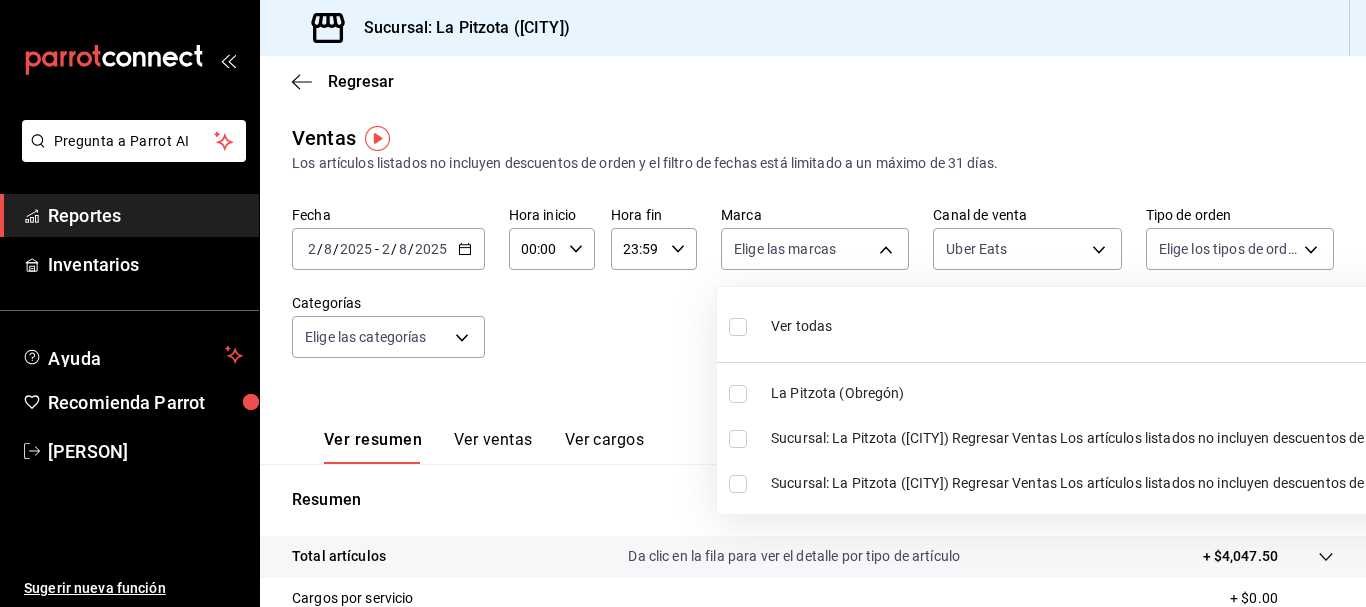 click at bounding box center (683, 303) 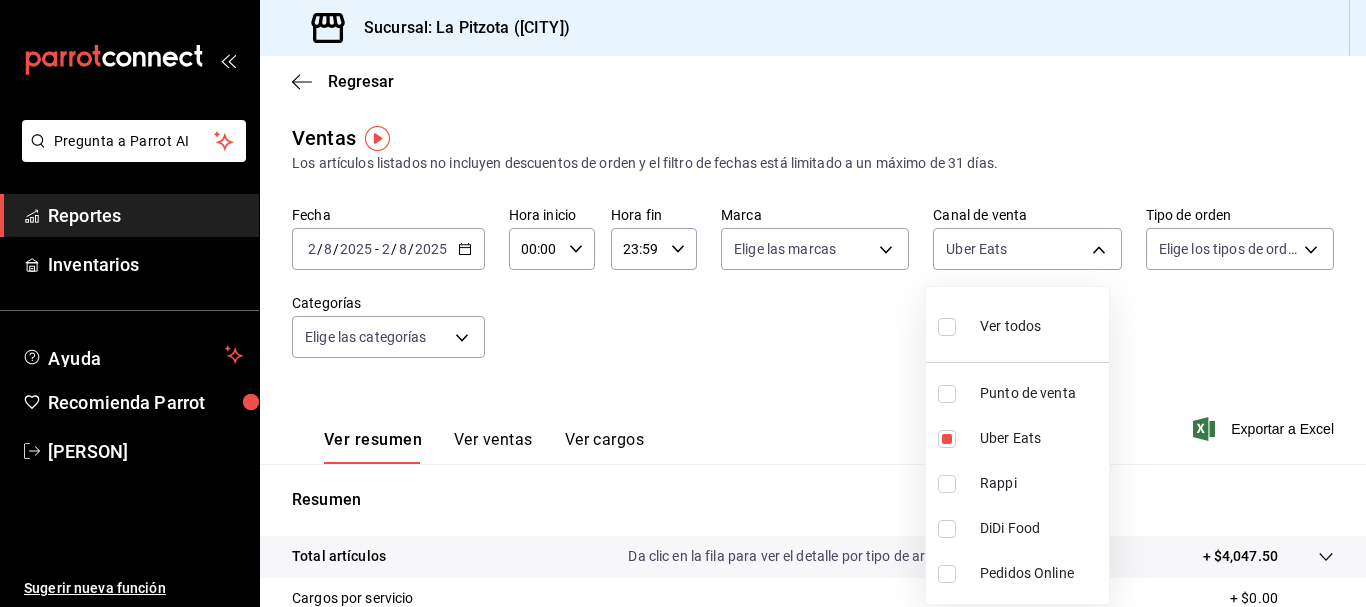 click on "Sucursal: La Pitzota ([CITY]) Regresar Ventas Los artículos listados no incluyen descuentos de orden y el filtro de fechas está limitado a un máximo de 31 días. Fecha [DATE] [DATE] - [DATE] [DATE] Hora inicio 00:00 Hora inicio Hora fin 23:59 Hora fin Marca La Pitzota ([CITY]) [UUID] Canal de venta Uber Eats UBER_EATS Tipo de orden Elige los tipos de orden Categorías Elige las categorías Ver resumen Ver ventas Ver cargos Exportar a Excel Resumen Total artículos Da clic en la fila para ver el detalle por tipo de artículo + $4,047.50 Cargos por servicio + $0.00 Venta bruta = $4,047.50 Descuentos totales - $574.10 Certificados de regalo - $0.00 Venta total = $3,473.40 Impuestos - $479.09 Venta neta = $2,994.31 Pregunta a Parrot AI Reportes   Inventarios   Ayuda Recomienda Parrot   [PERSON]   Sugerir nueva función   GANA 1 MES GRATIS EN TU SUSCRIPCIÓN AQUÍ Ir a video Rappi" at bounding box center [683, 303] 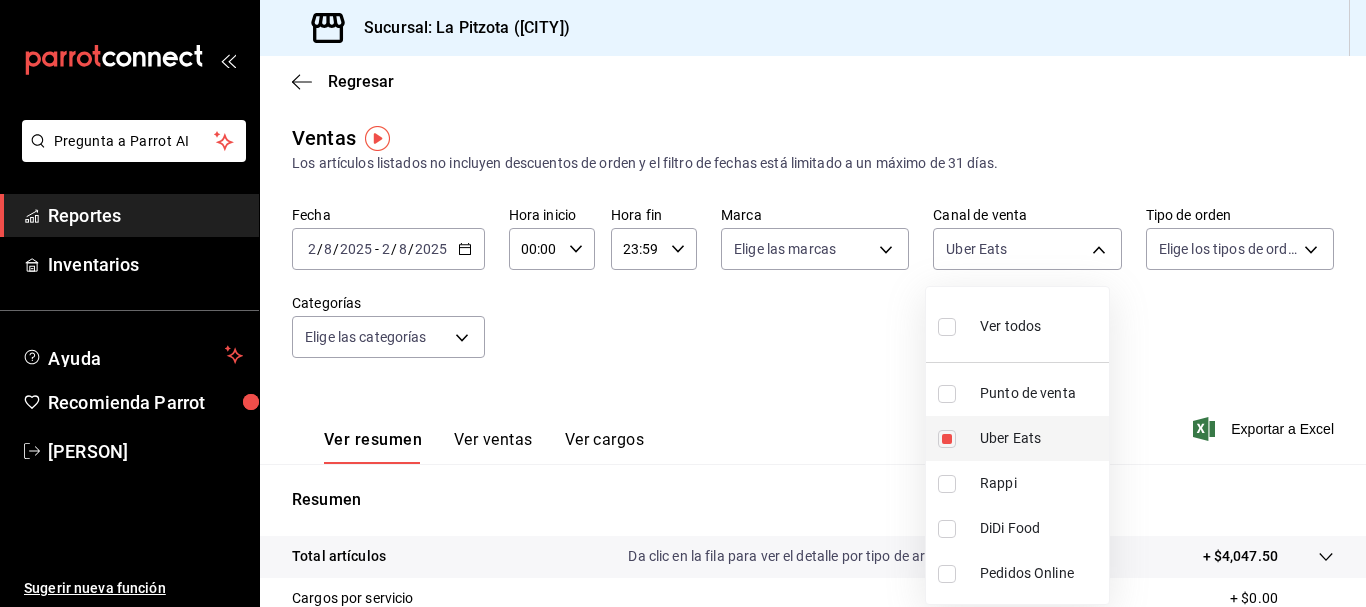 click on "Uber Eats" at bounding box center (1017, 438) 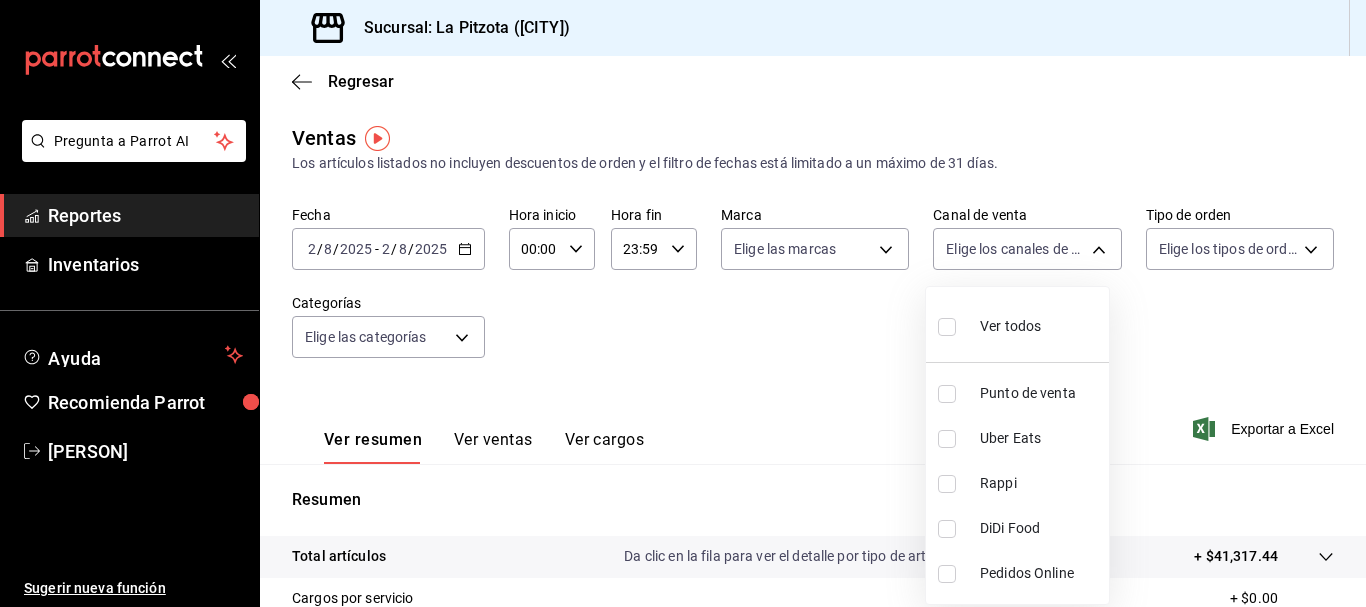 click at bounding box center [947, 394] 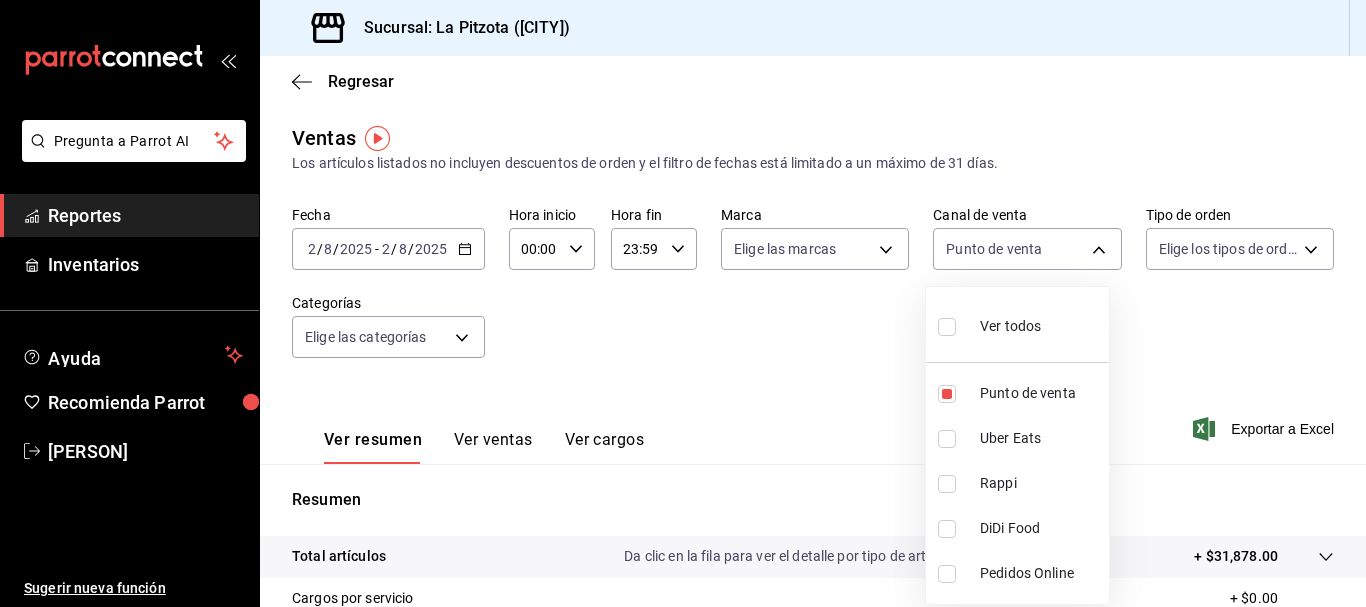 click at bounding box center [683, 303] 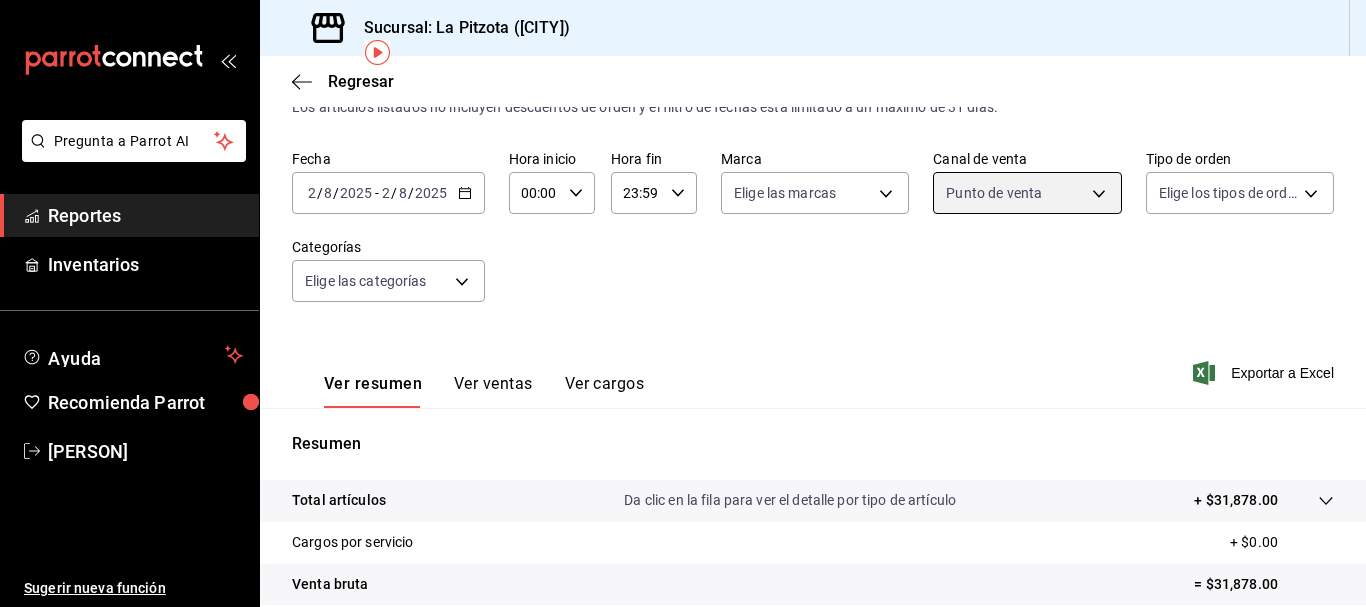 scroll, scrollTop: 176, scrollLeft: 0, axis: vertical 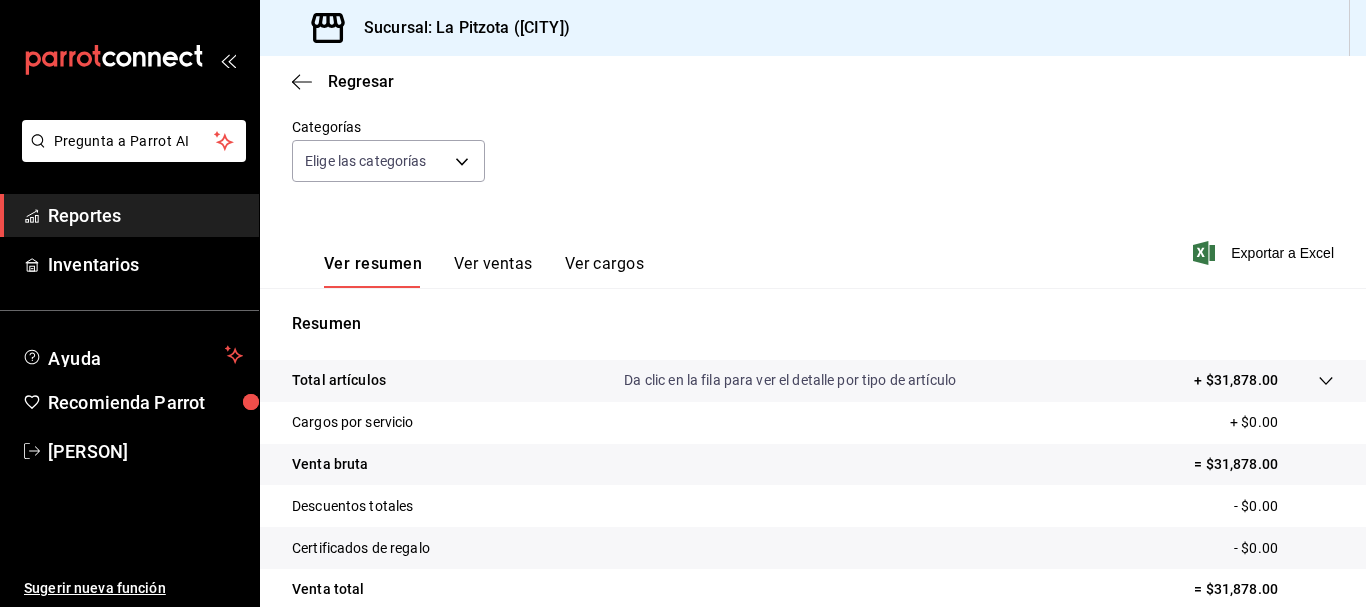 click on "Ver ventas" at bounding box center [493, 271] 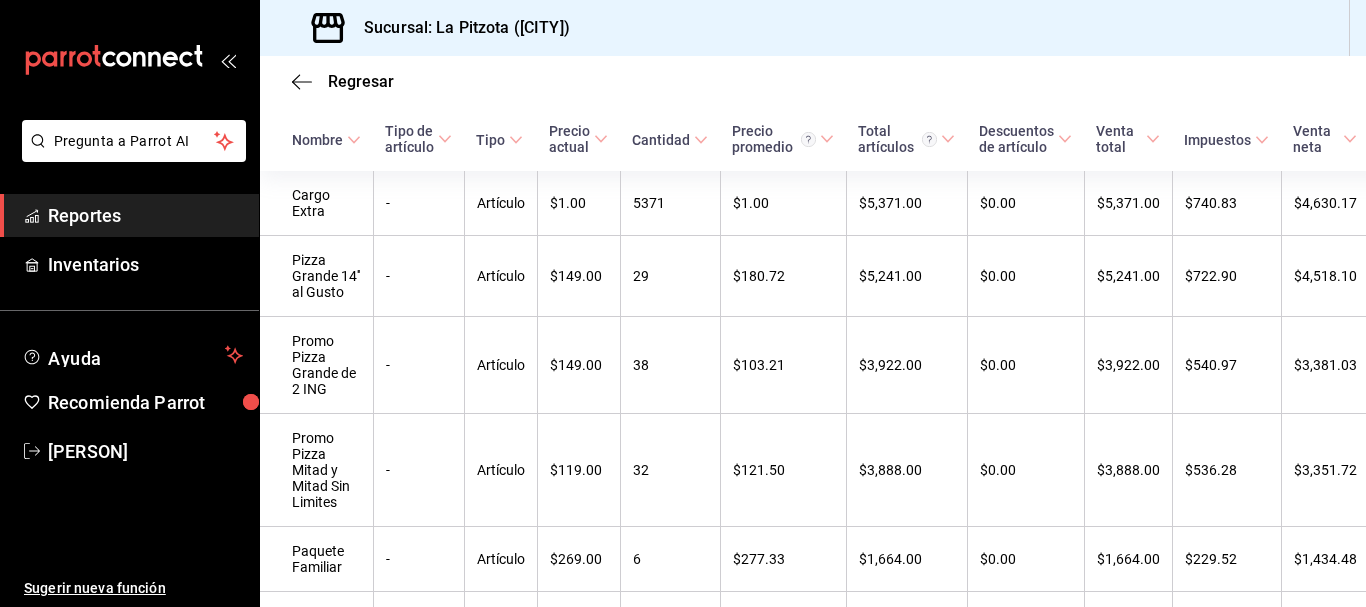 scroll, scrollTop: 325, scrollLeft: 0, axis: vertical 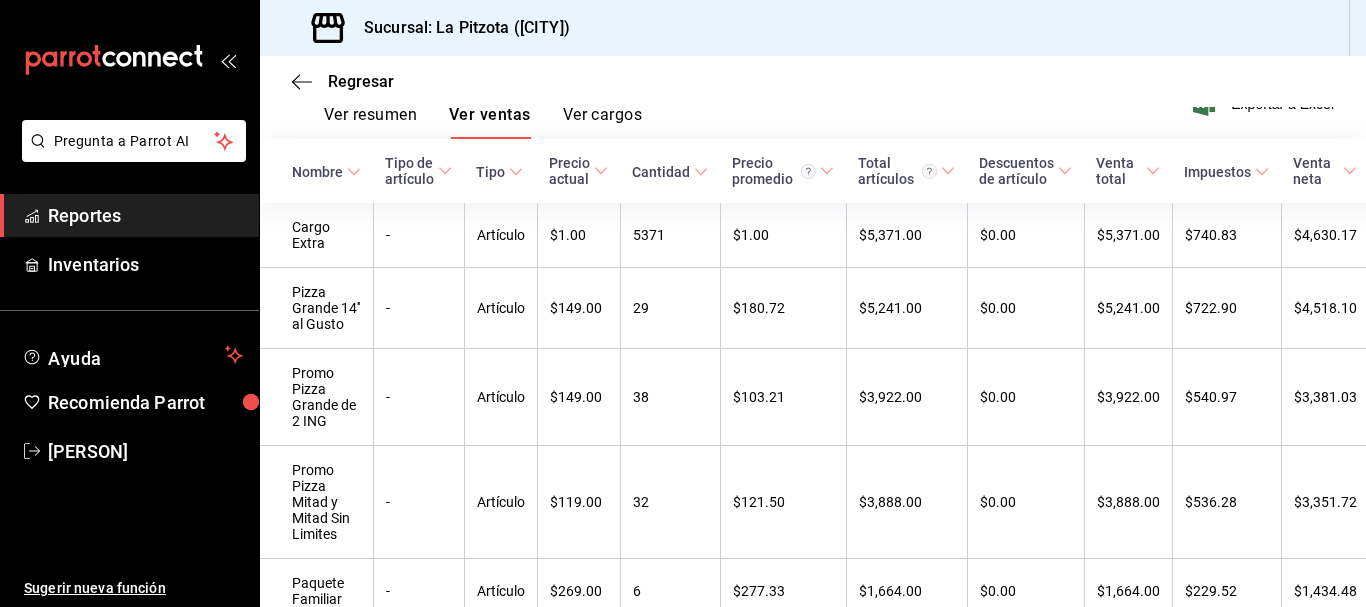 click on "Ver resumen" at bounding box center [370, 122] 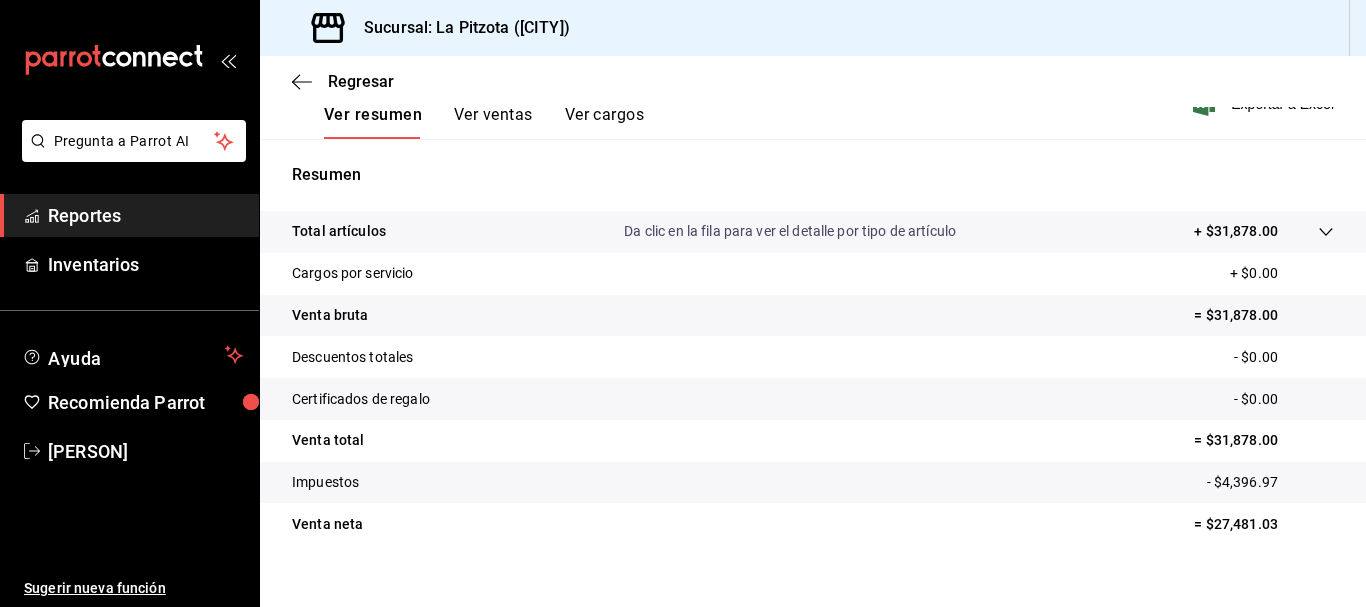 click 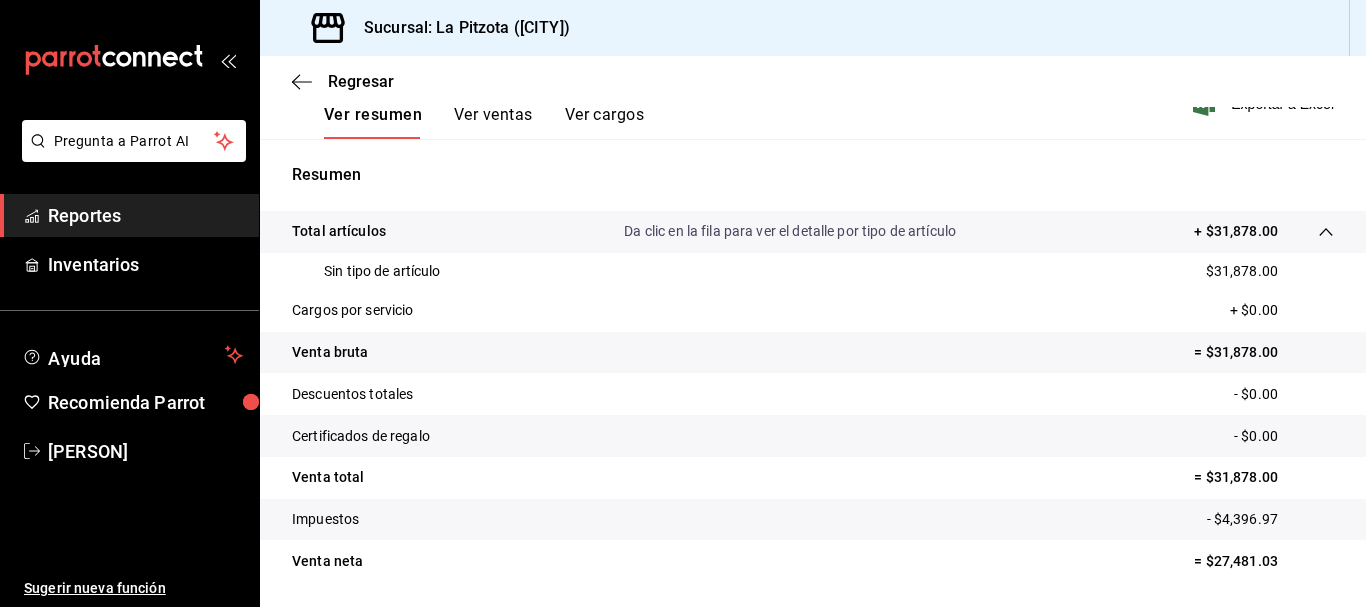 click 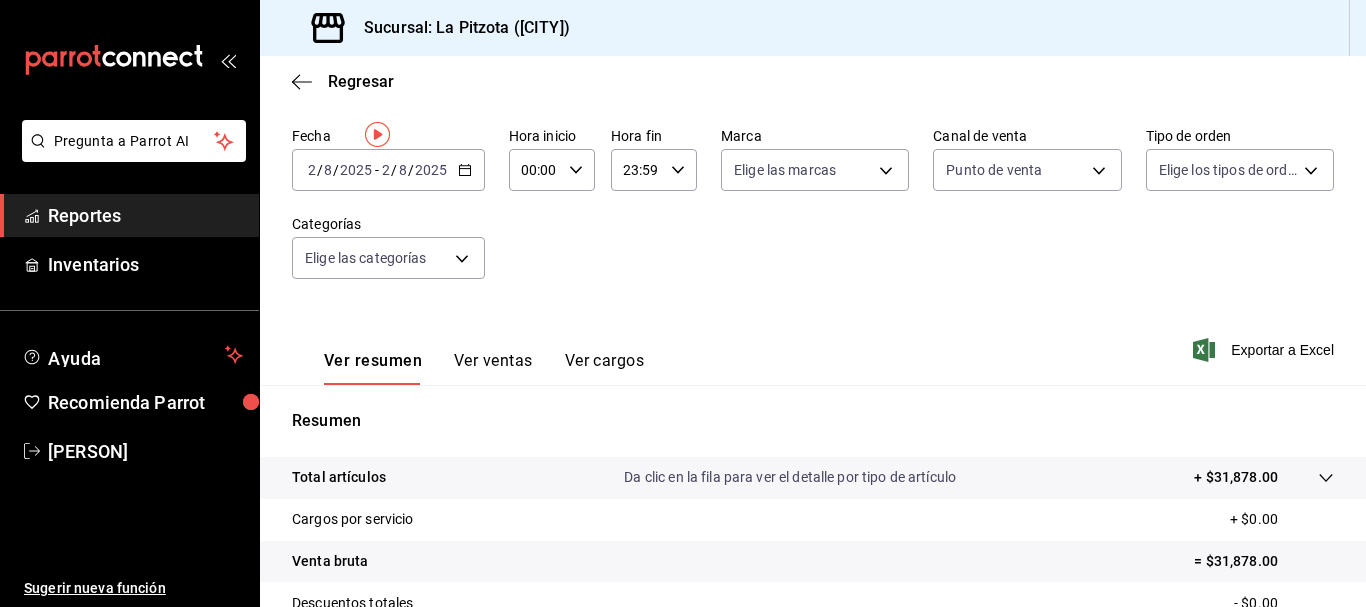 scroll, scrollTop: 0, scrollLeft: 0, axis: both 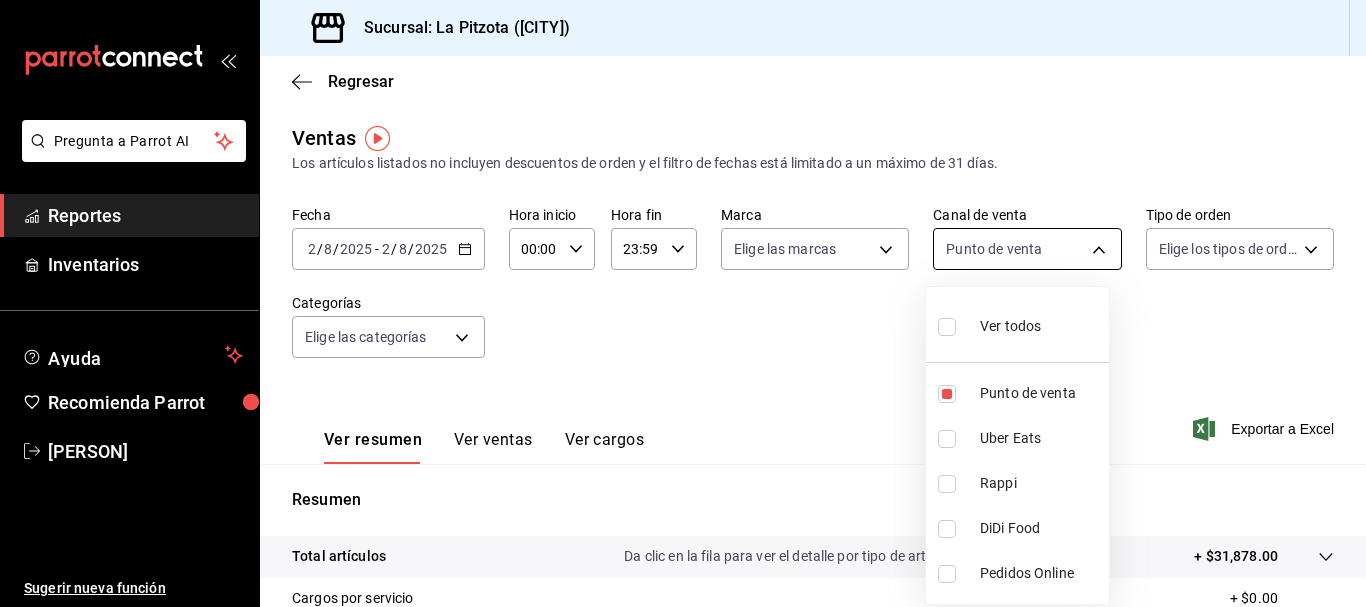 click on "Pregunta a Parrot AI Reportes   Inventarios   Ayuda Recomienda Parrot   [PERSON]   Sugerir nueva función   Sucursal: La Pitzota ([CITY]) Regresar Ventas Los artículos listados no incluyen descuentos de orden y el filtro de fechas está limitado a un máximo de 31 días. Fecha [DATE] [DATE] - [DATE] [DATE] Hora inicio 00:00 Hora inicio Hora fin 23:59 Hora fin Marca Elige las marcas Canal de venta Punto de venta PARROT Tipo de orden Elige los tipos de orden Categorías Elige las categorías Ver resumen Ver ventas Ver cargos Exportar a Excel Resumen Total artículos Da clic en la fila para ver el detalle por tipo de artículo + $31,878.00 Cargos por servicio + $0.00 Venta bruta = $31,878.00 Descuentos totales - $0.00 Certificados de regalo - $0.00 Venta total = $31,878.00 Impuestos - $4,396.97 Venta neta = $27,481.03 Pregunta a Parrot AI Reportes   Inventarios   Ayuda Recomienda Parrot   [PERSON]   Sugerir nueva función   GANA 1 MES GRATIS EN TU SUSCRIPCIÓN AQUÍ Ir a video" at bounding box center (683, 303) 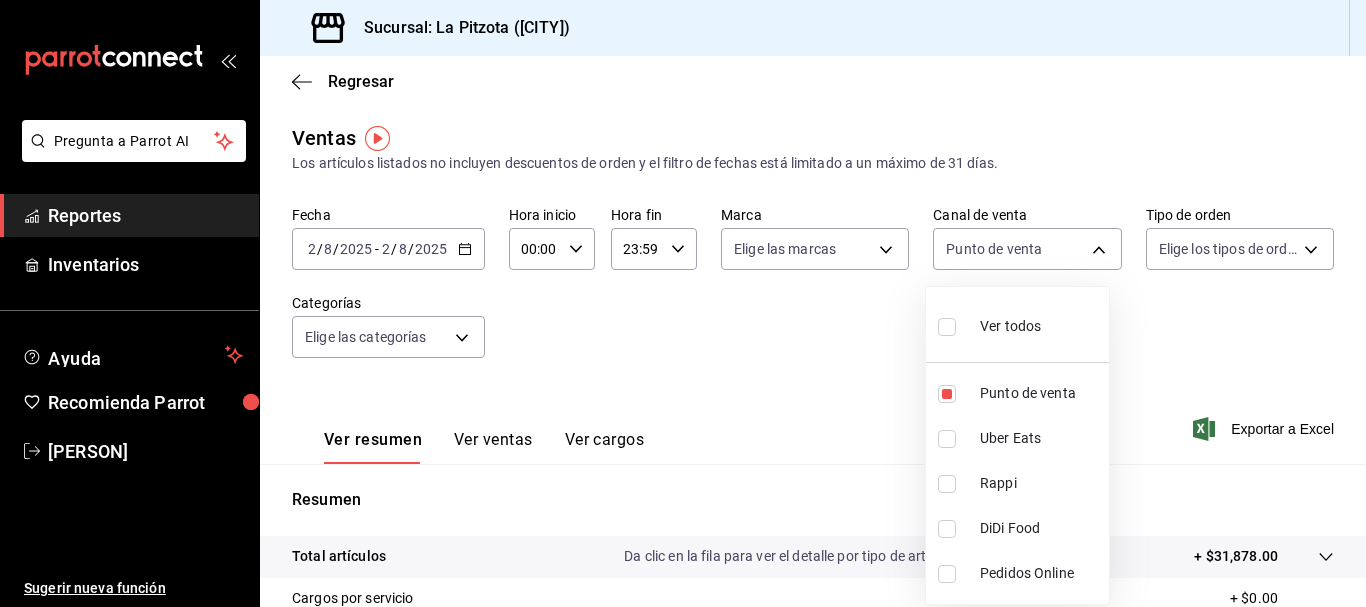 click at bounding box center [947, 327] 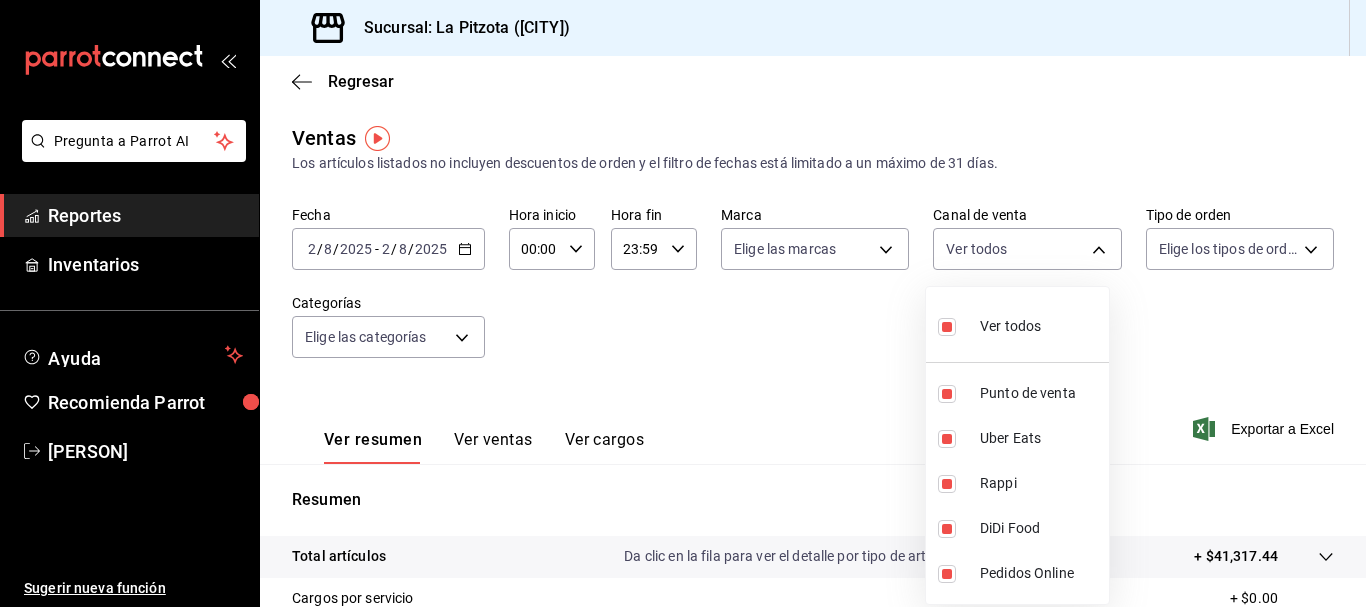 click at bounding box center [683, 303] 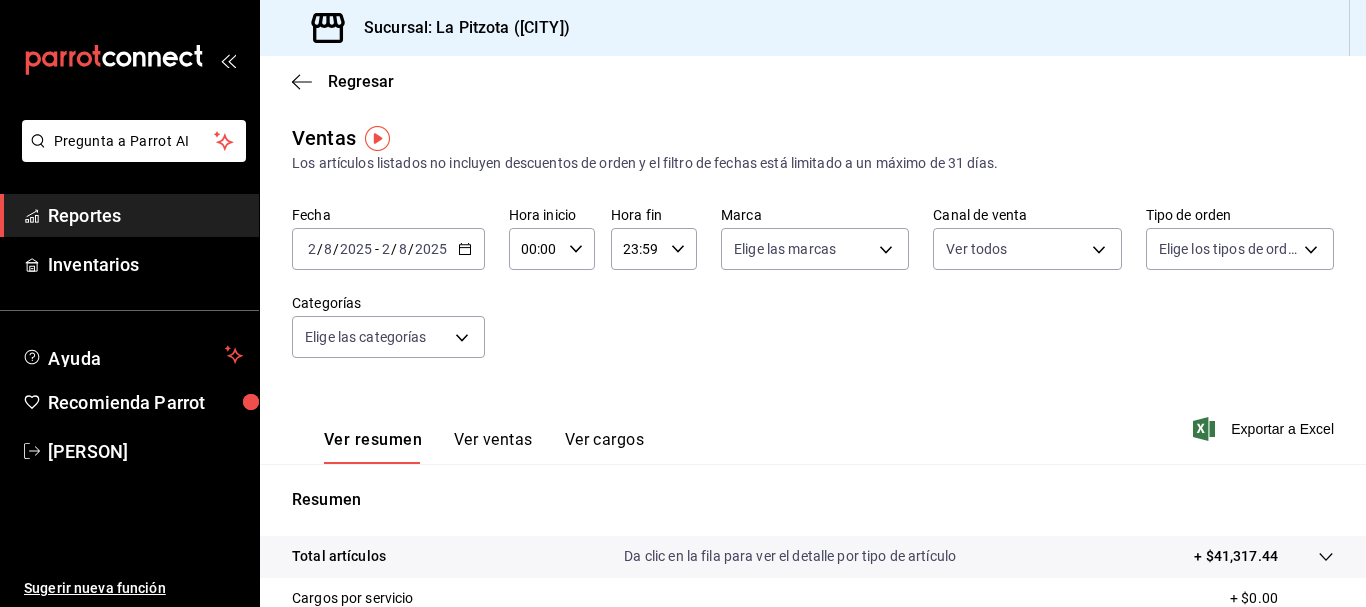 click on "/" at bounding box center (320, 249) 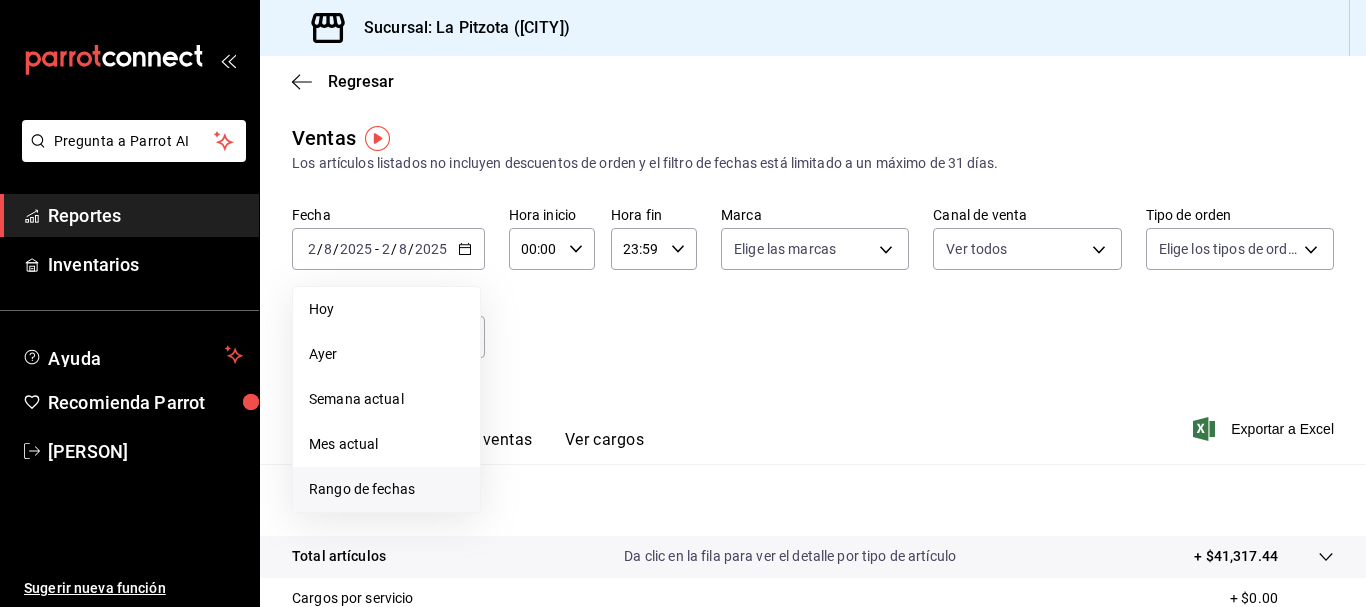 click on "Rango de fechas" at bounding box center [386, 489] 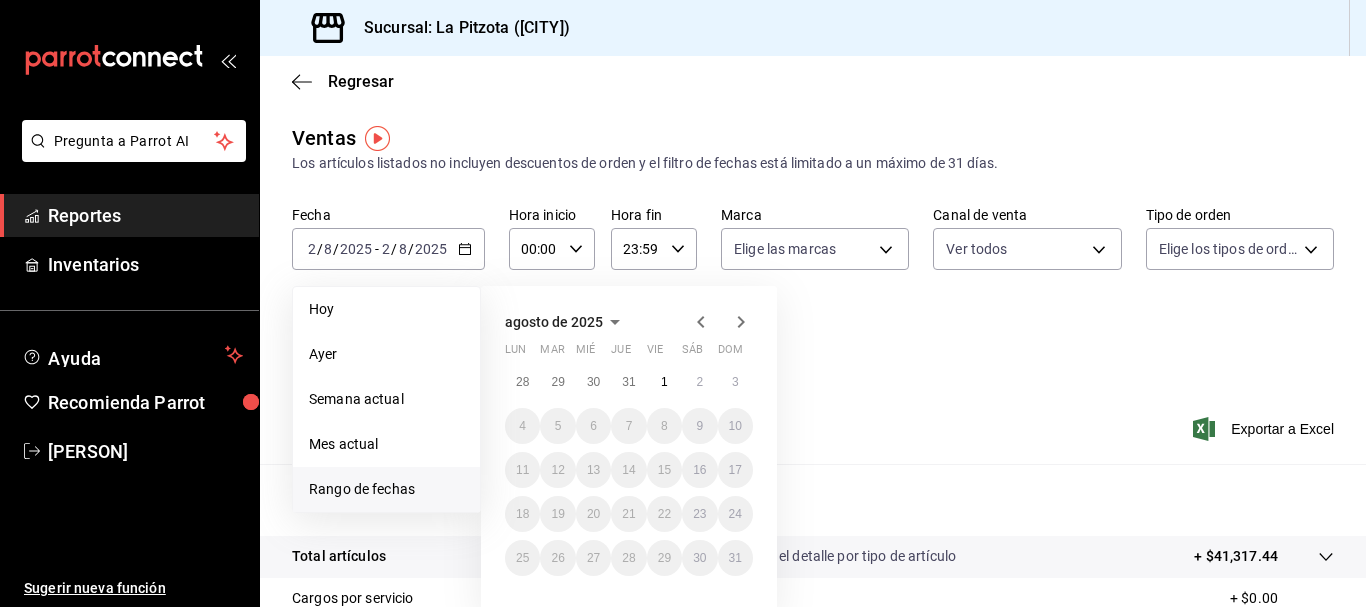 click 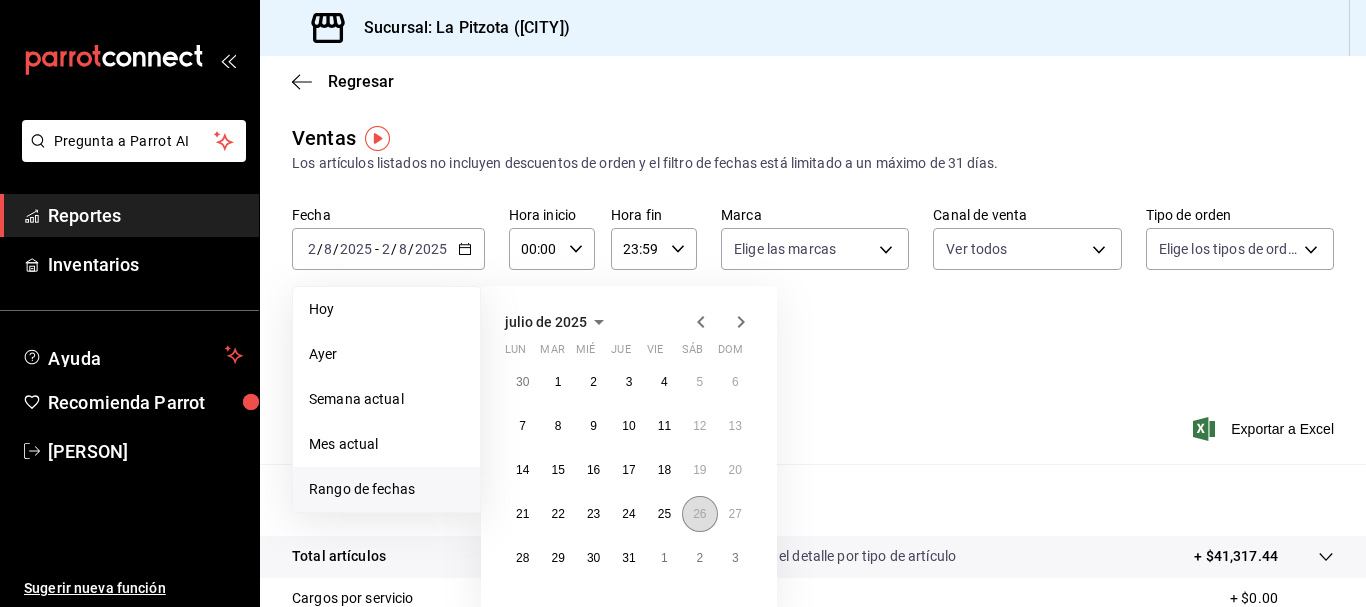 click on "26" at bounding box center [699, 514] 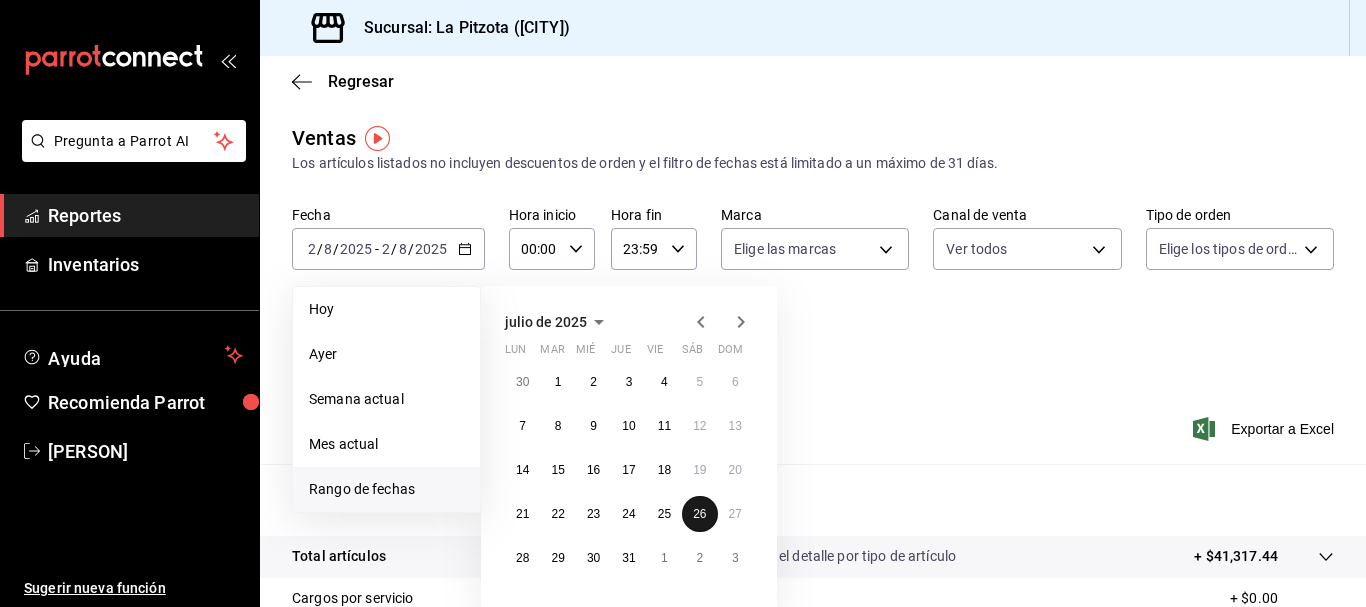 click on "26" at bounding box center (699, 514) 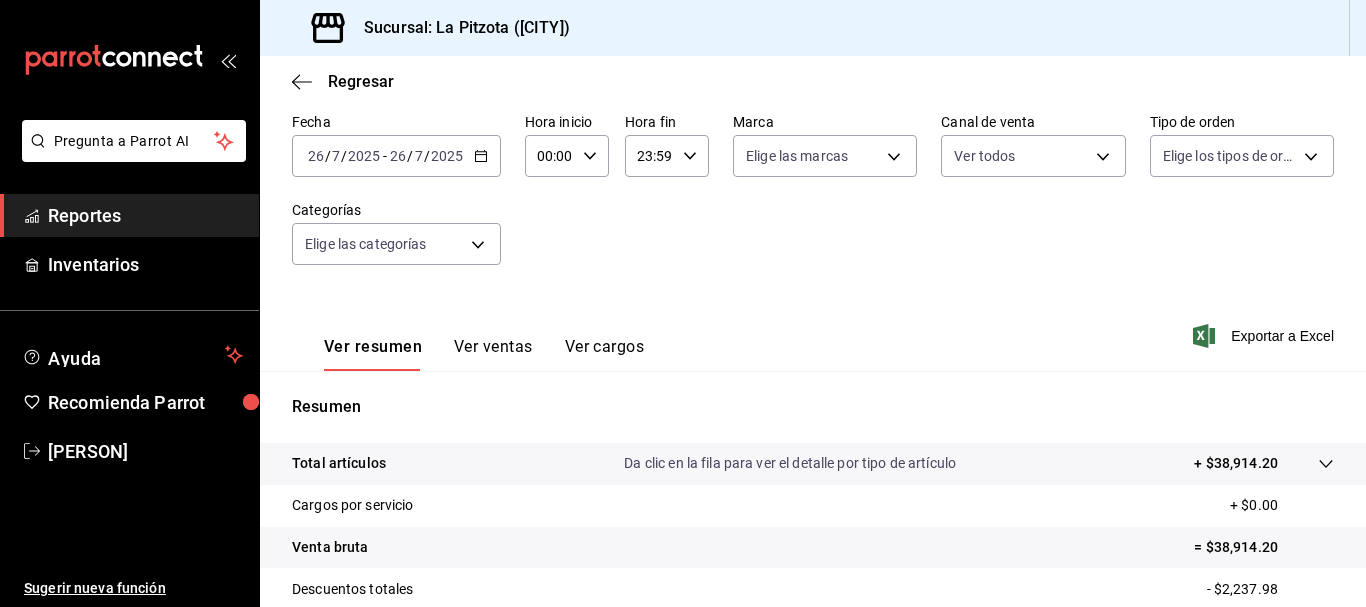 scroll, scrollTop: 95, scrollLeft: 0, axis: vertical 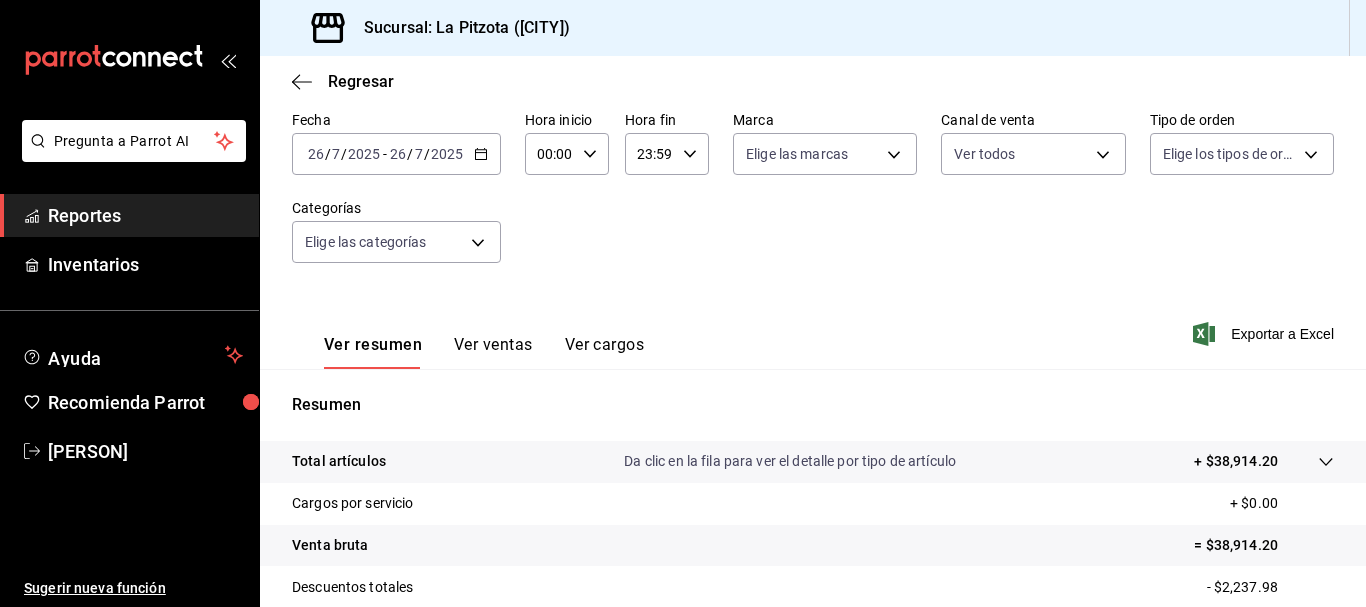 click on "Ver ventas" at bounding box center (493, 352) 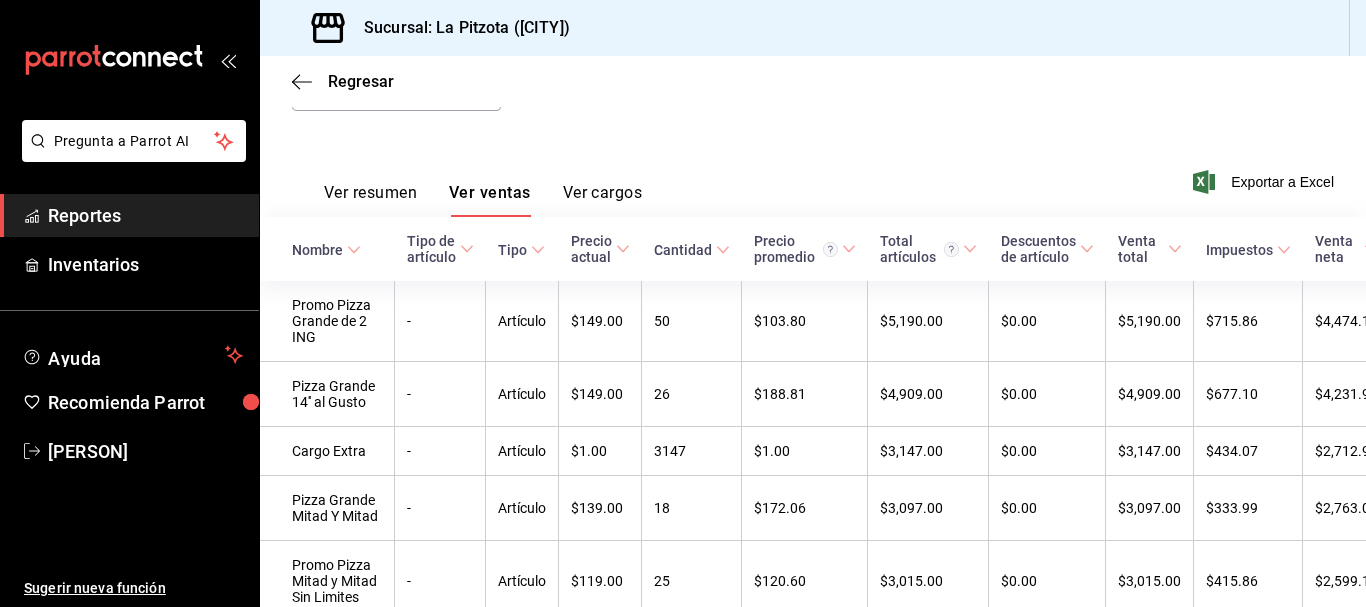 scroll, scrollTop: 263, scrollLeft: 0, axis: vertical 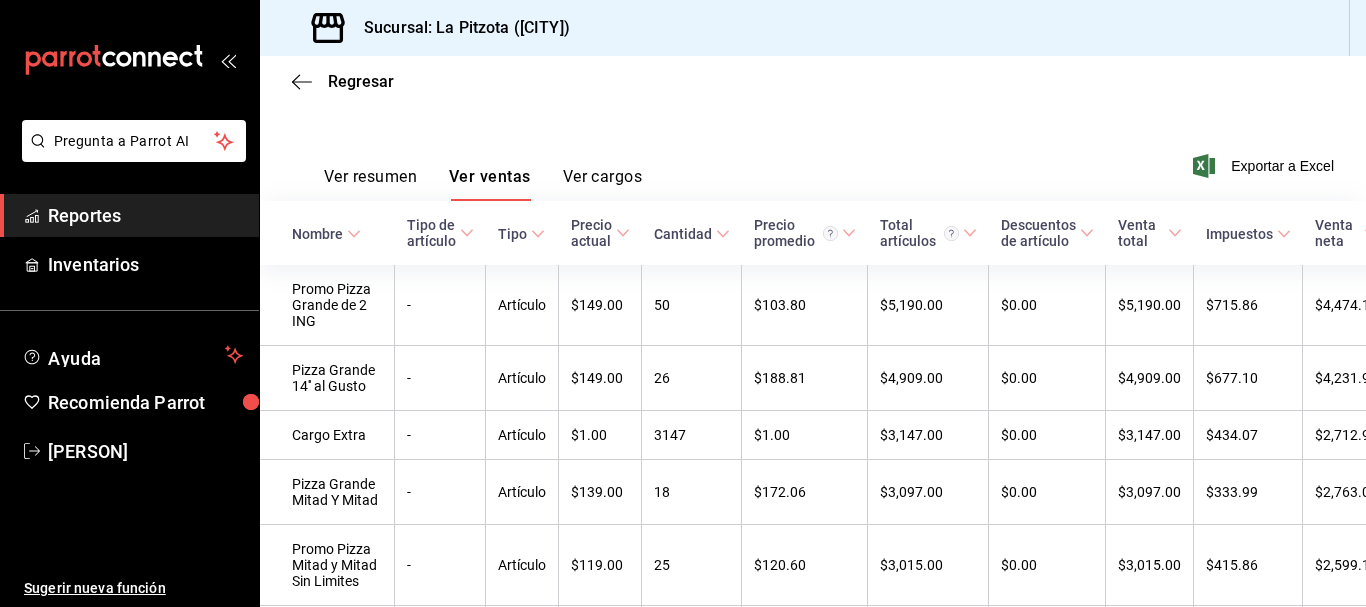 click on "Ver resumen" at bounding box center [370, 184] 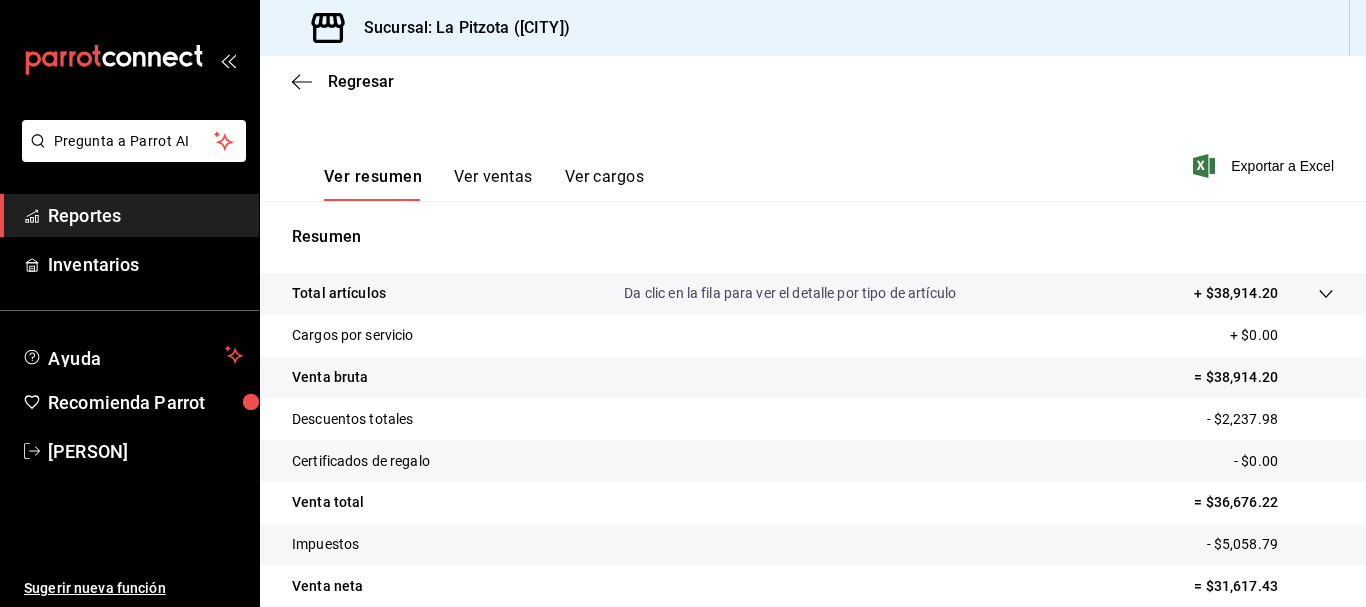 click on "Ver ventas" at bounding box center [493, 184] 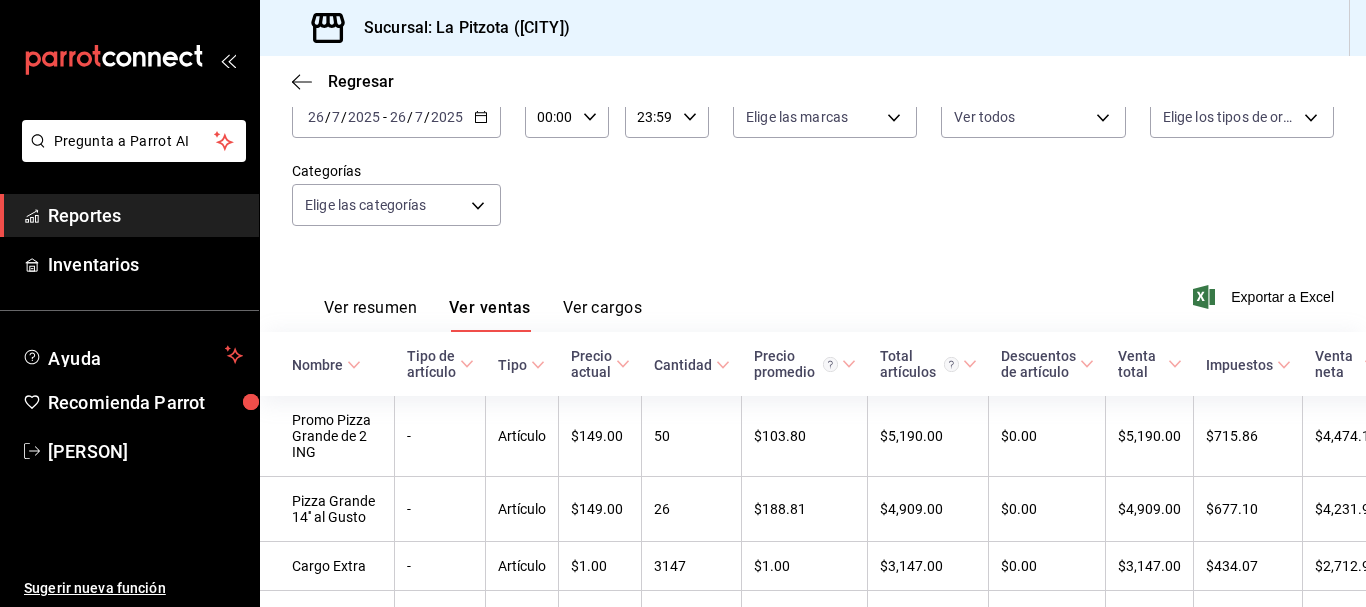 scroll, scrollTop: 263, scrollLeft: 0, axis: vertical 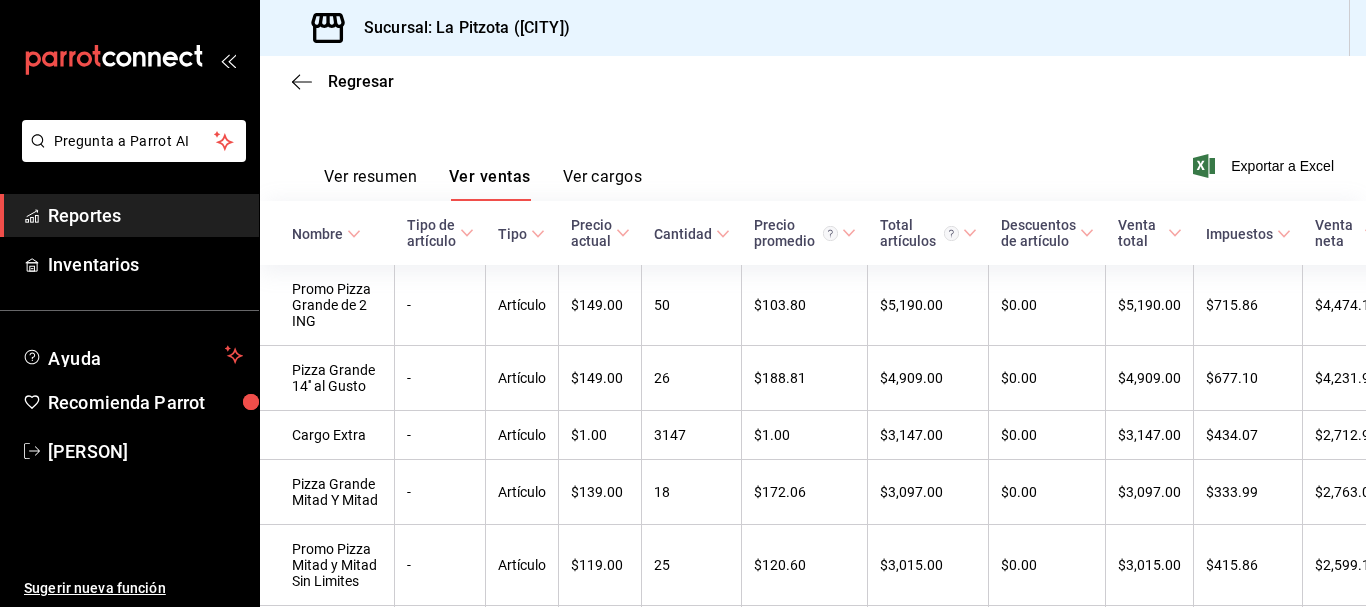 click on "Ver resumen" at bounding box center (370, 184) 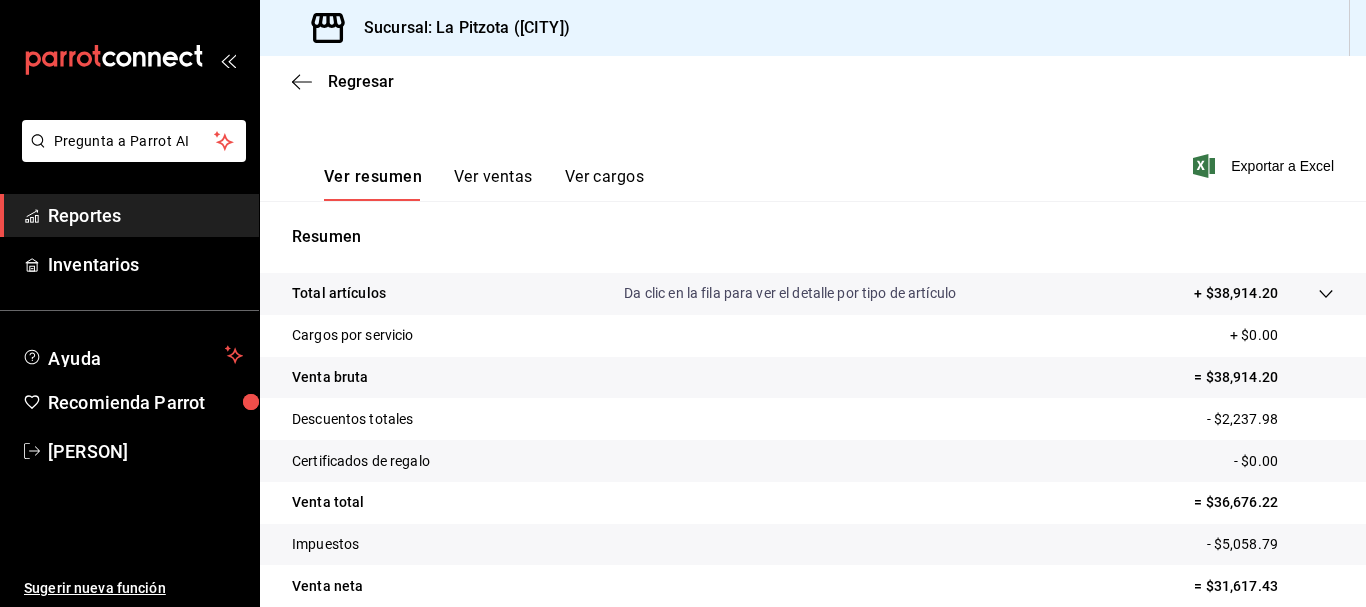 click on "Ver resumen Ver ventas Ver cargos Exportar a Excel" at bounding box center [813, 160] 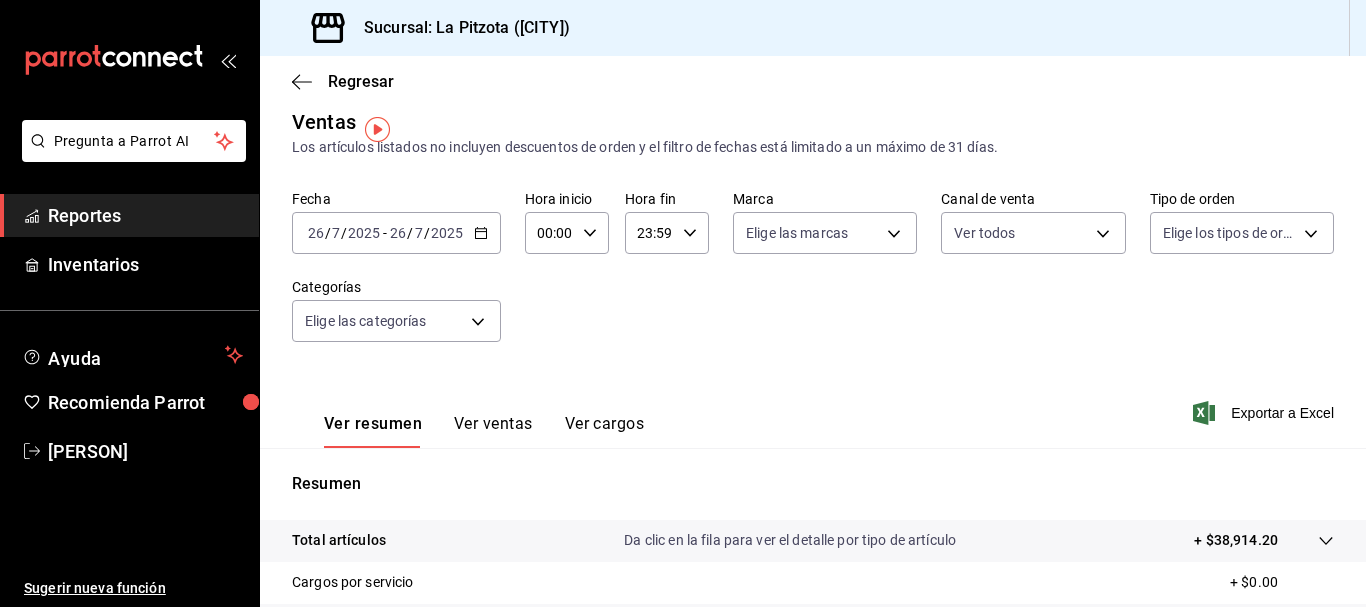 scroll, scrollTop: 9, scrollLeft: 0, axis: vertical 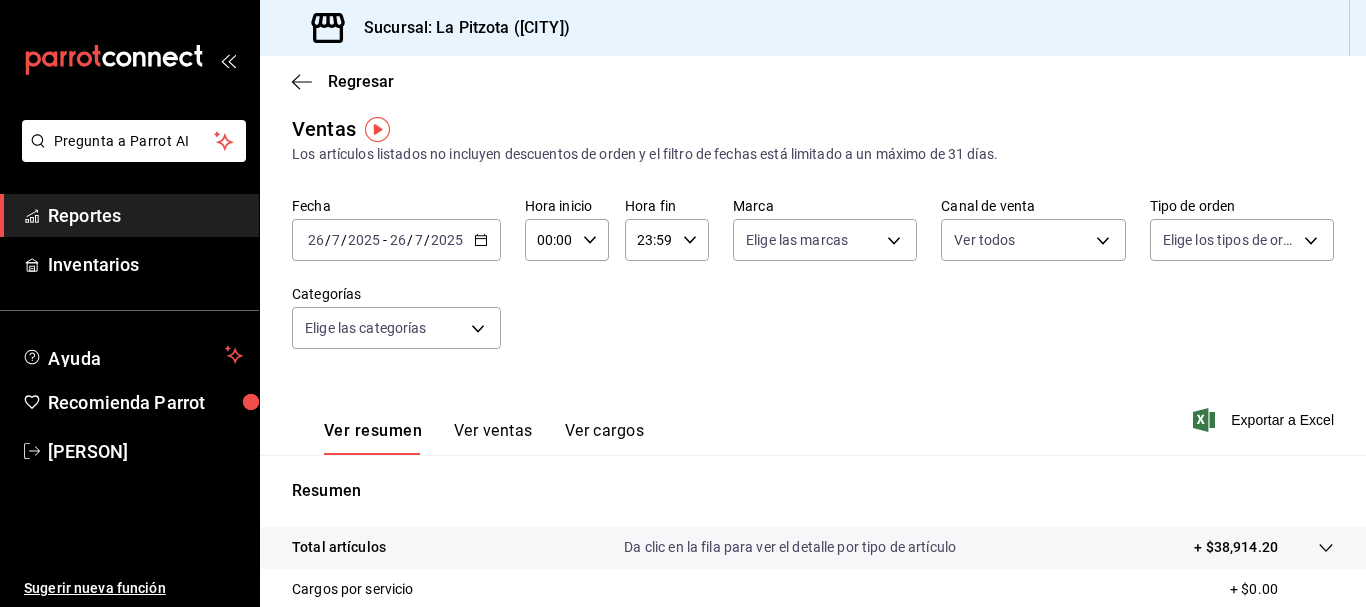 click on "26" at bounding box center (316, 240) 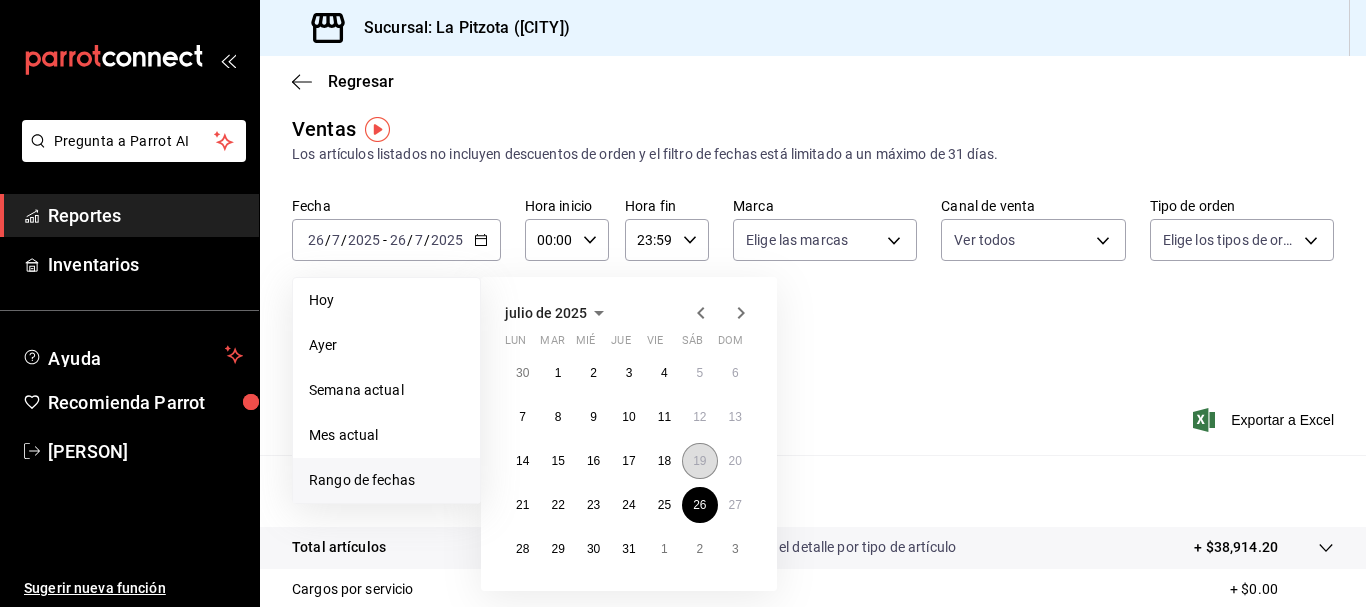 click on "19" at bounding box center (699, 461) 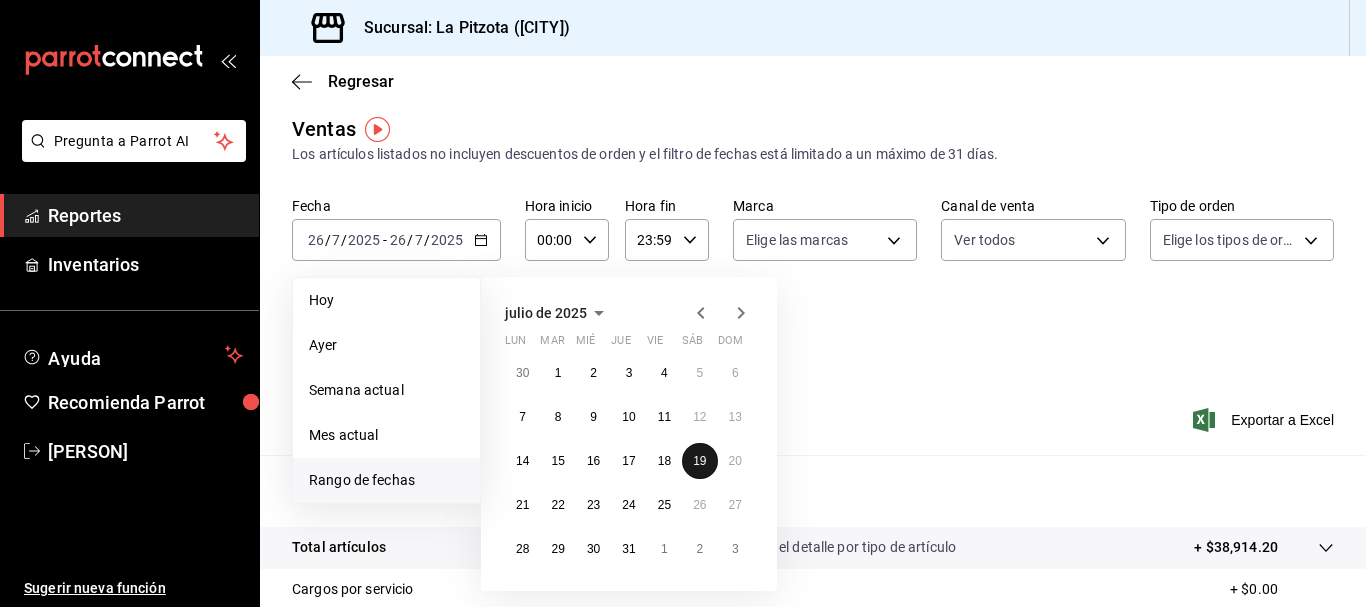 click on "19" at bounding box center [699, 461] 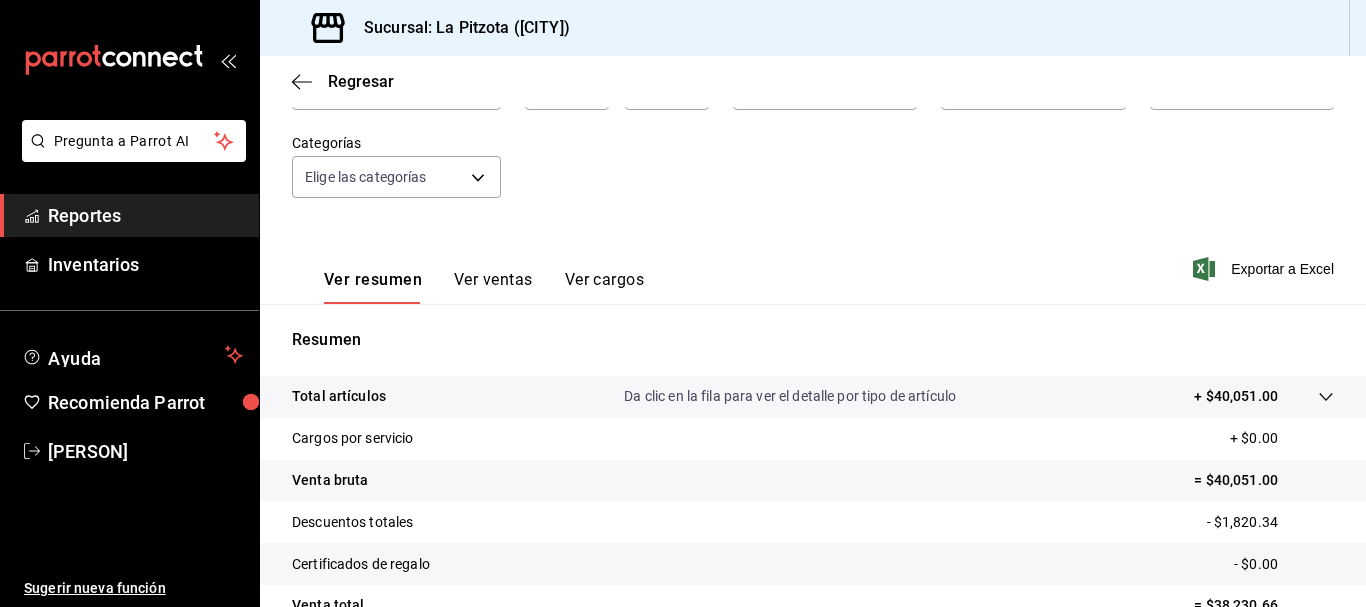 scroll, scrollTop: 167, scrollLeft: 0, axis: vertical 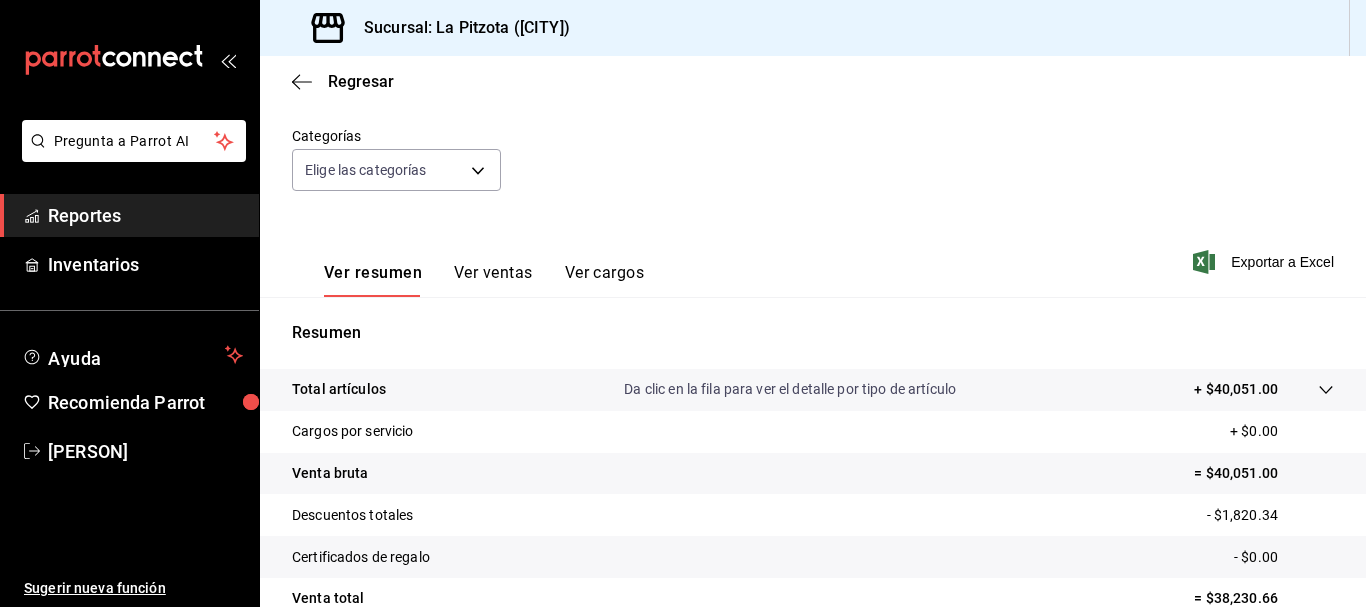 click on "Ver ventas" at bounding box center [493, 280] 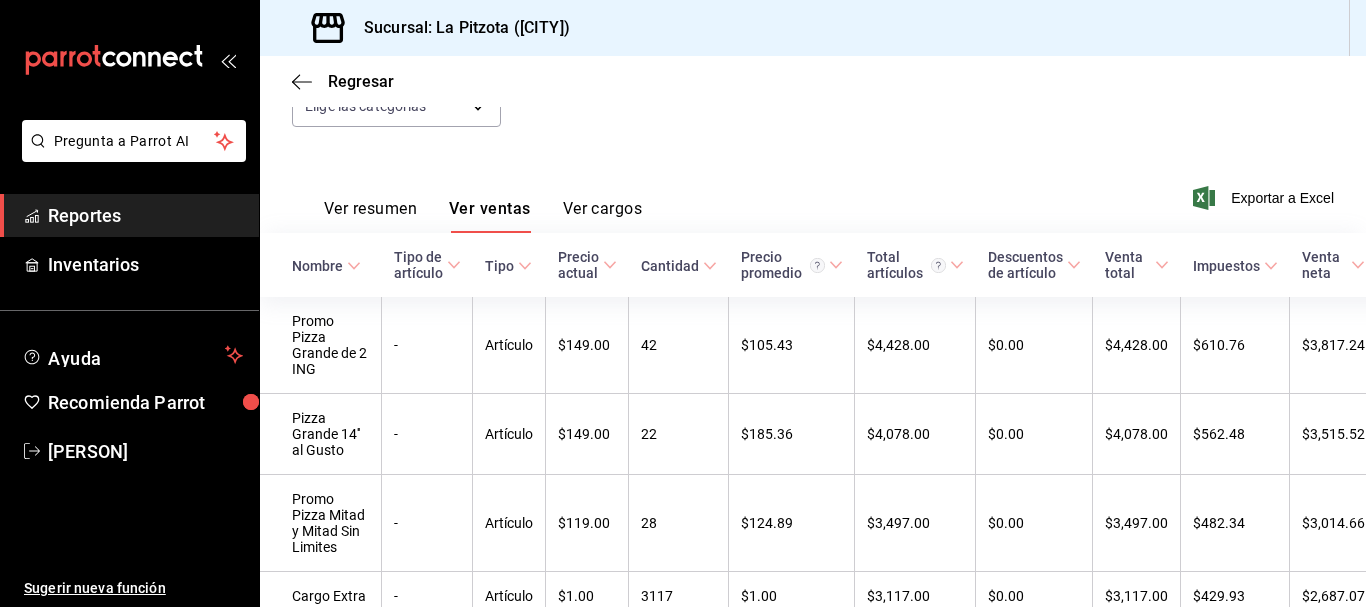 scroll, scrollTop: 227, scrollLeft: 0, axis: vertical 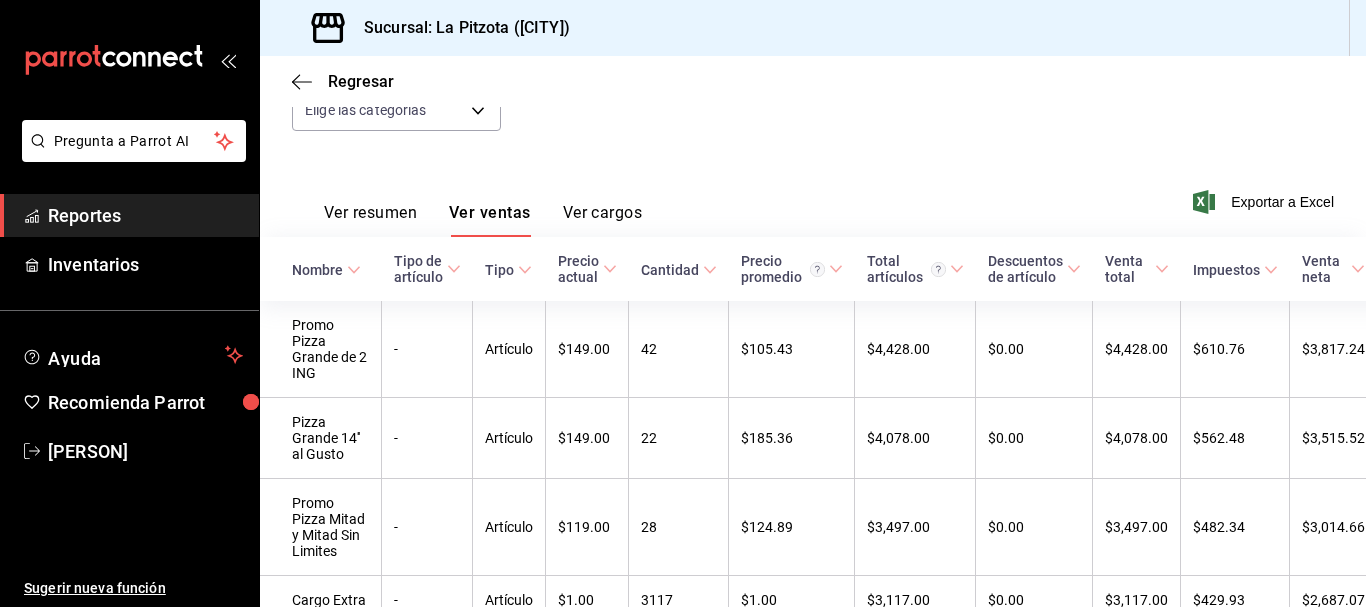 click on "Ver resumen" at bounding box center [370, 220] 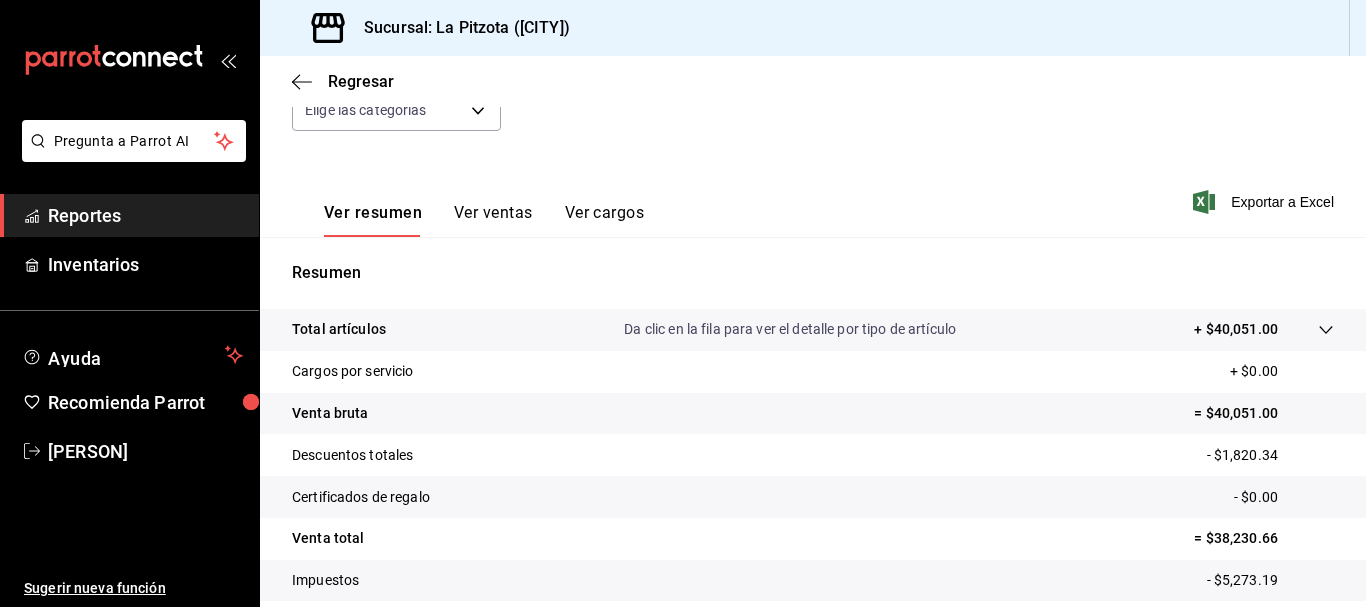 click on "Ver ventas" at bounding box center (493, 220) 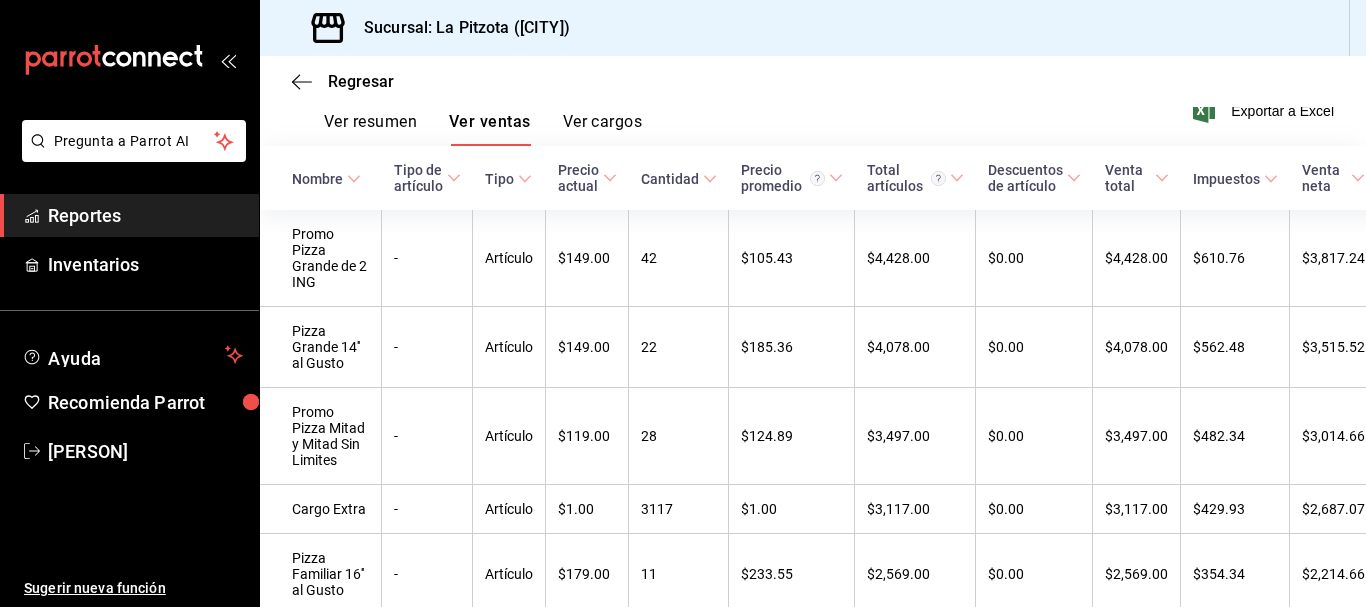 scroll, scrollTop: 339, scrollLeft: 0, axis: vertical 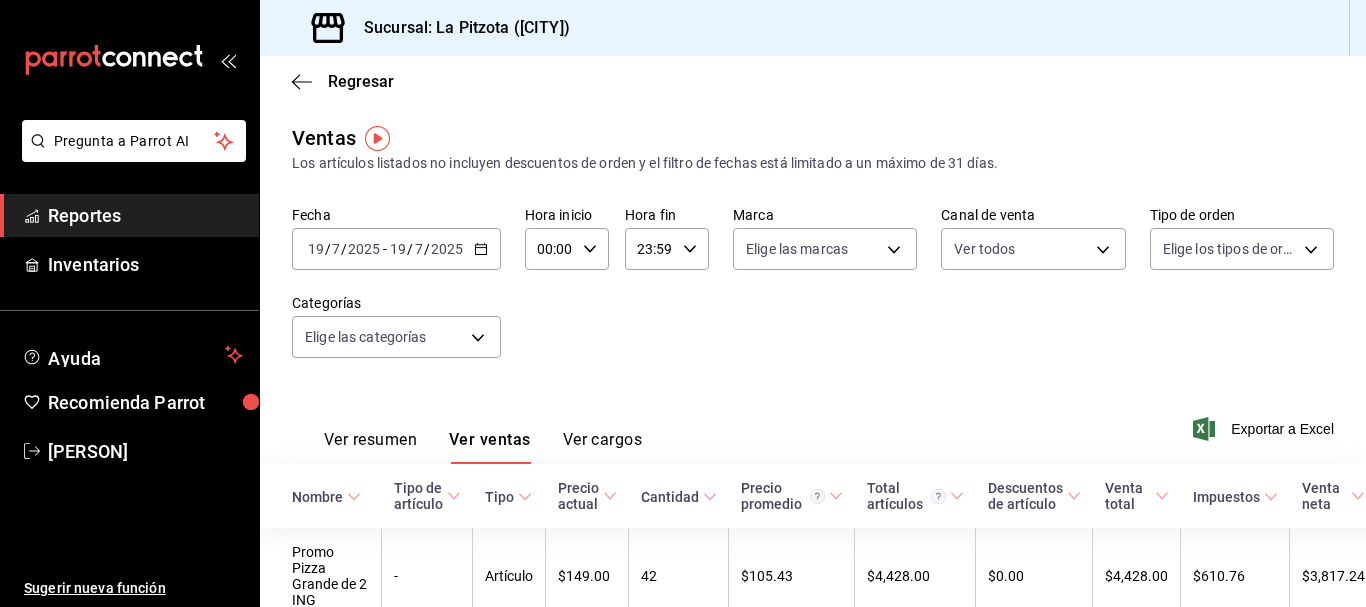 click on "[DATE]" at bounding box center (396, 249) 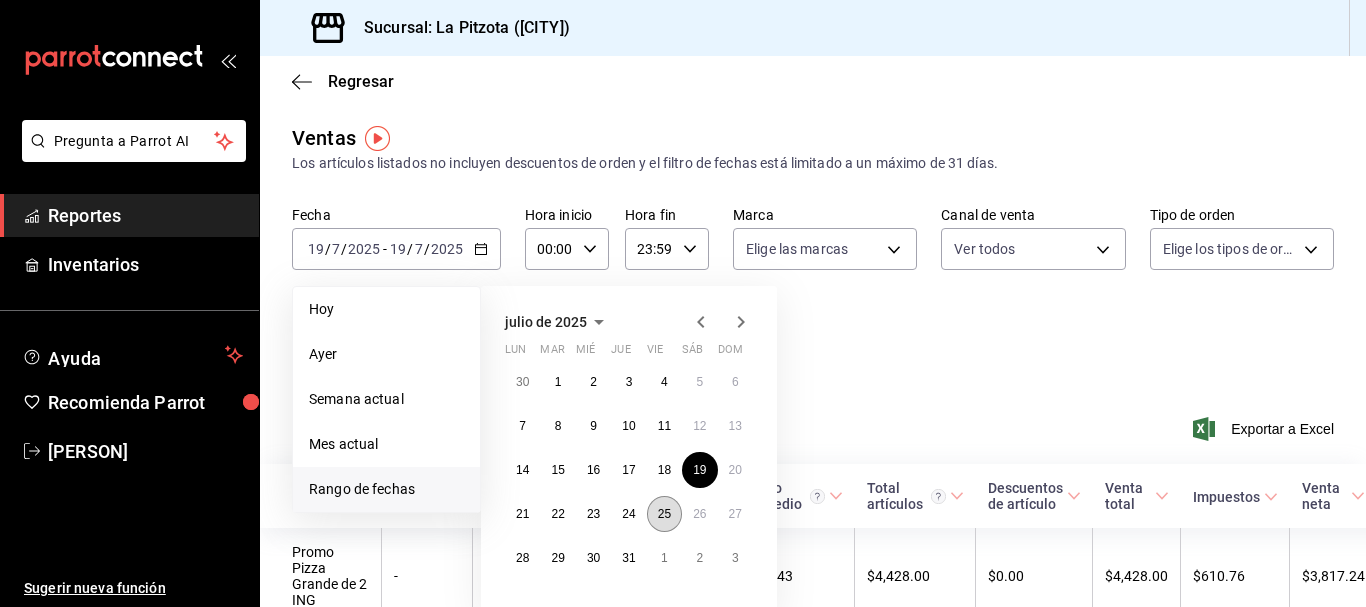 drag, startPoint x: 694, startPoint y: 315, endPoint x: 661, endPoint y: 530, distance: 217.51782 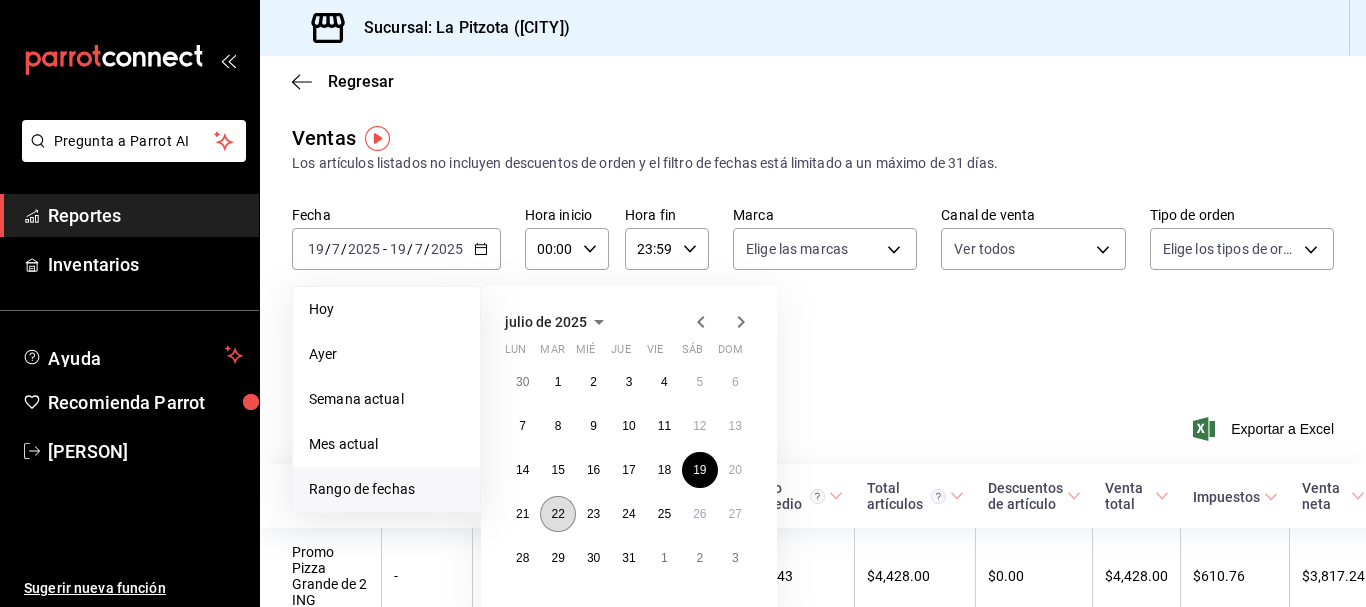 click on "22" at bounding box center [557, 514] 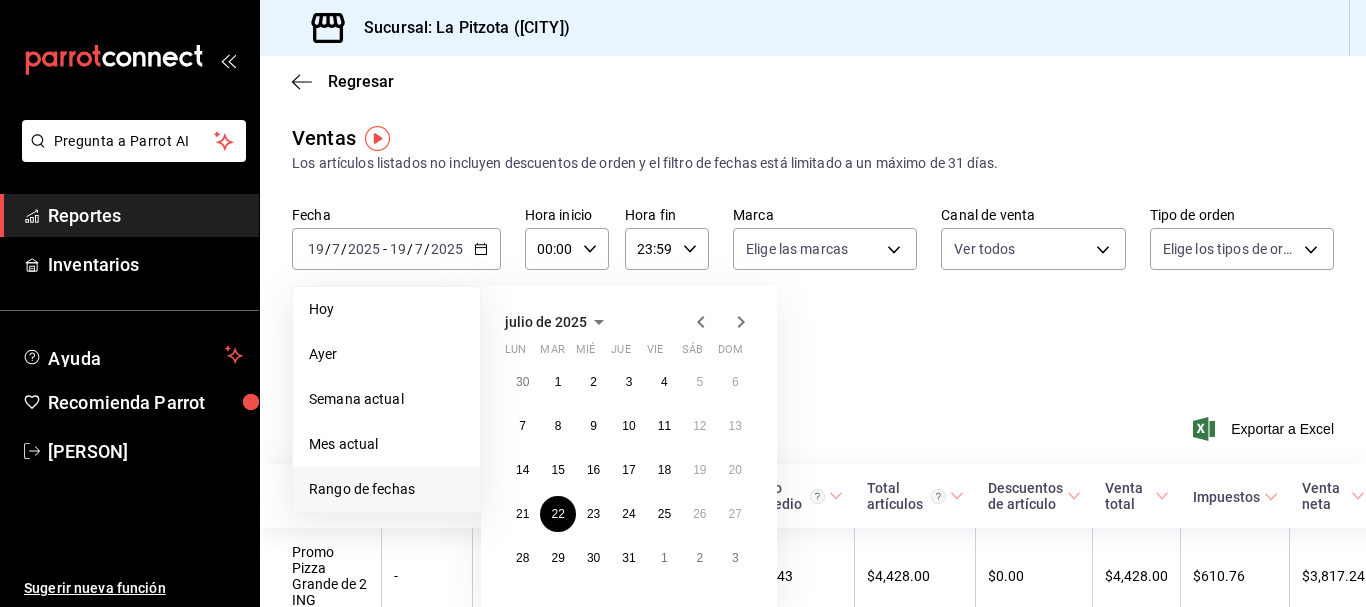 click 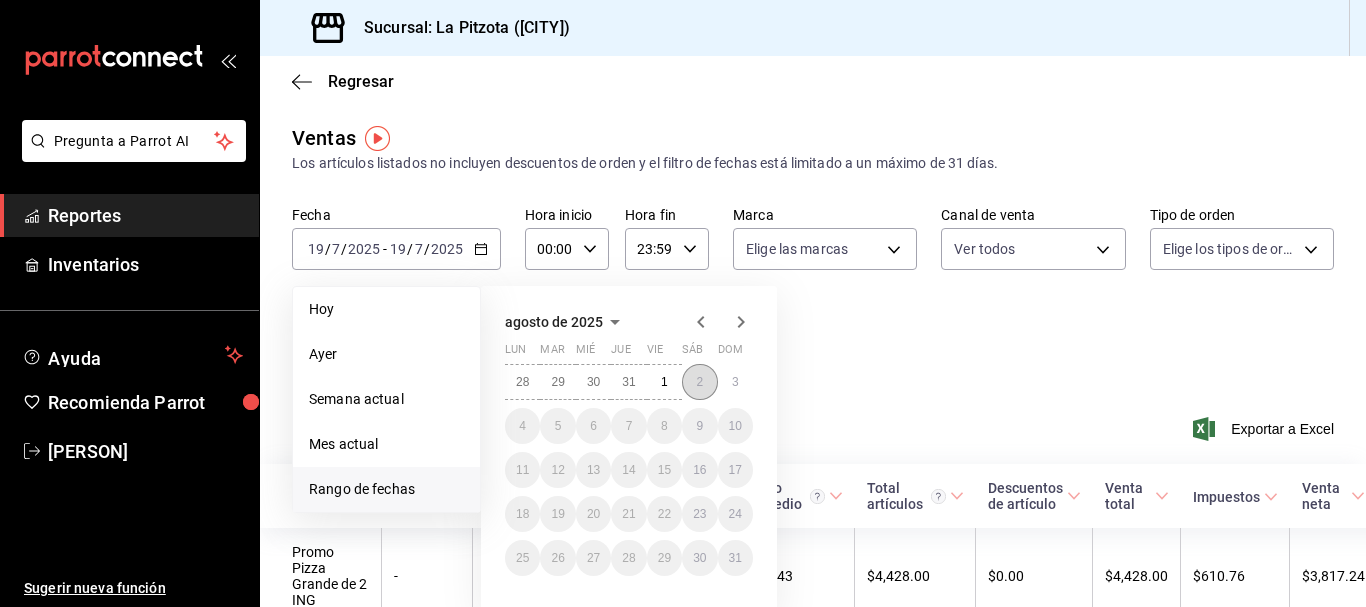 click on "2" at bounding box center (699, 382) 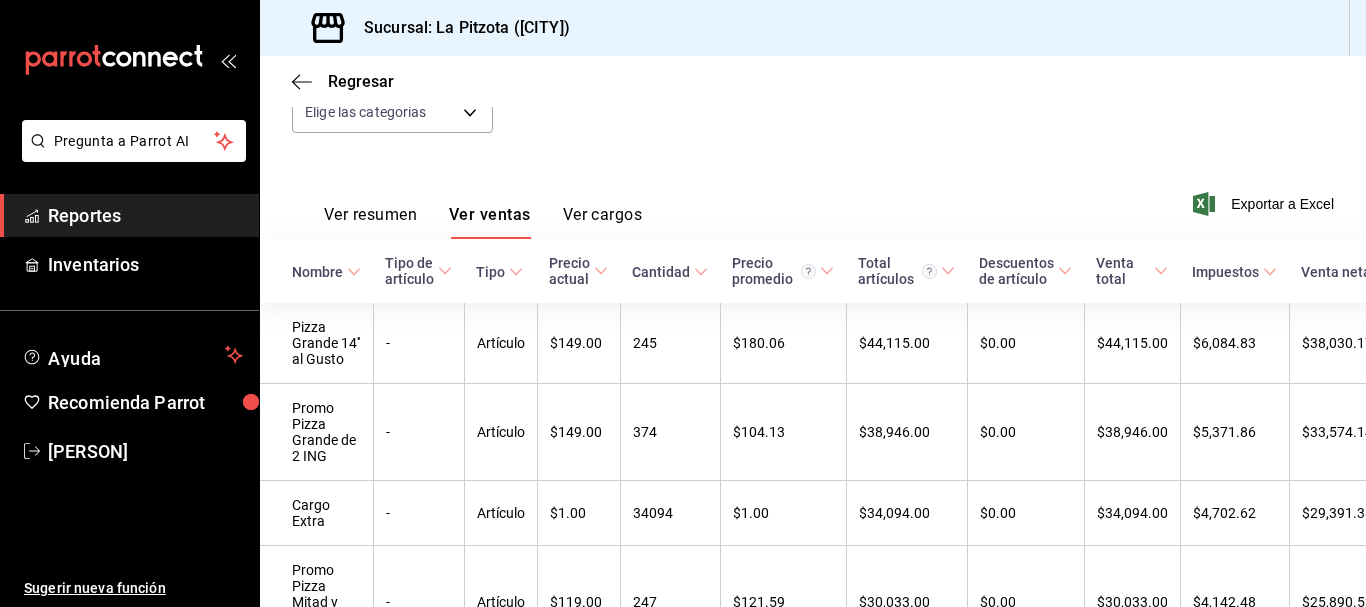 scroll, scrollTop: 252, scrollLeft: 0, axis: vertical 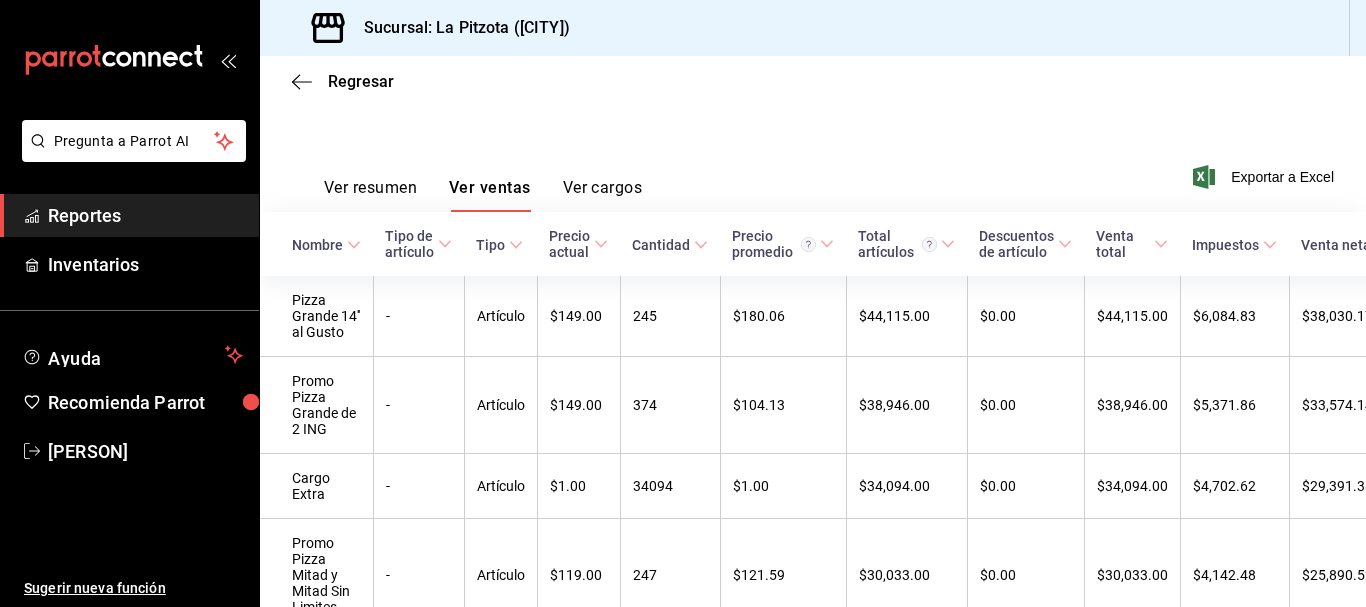 click on "Ver resumen" at bounding box center [370, 195] 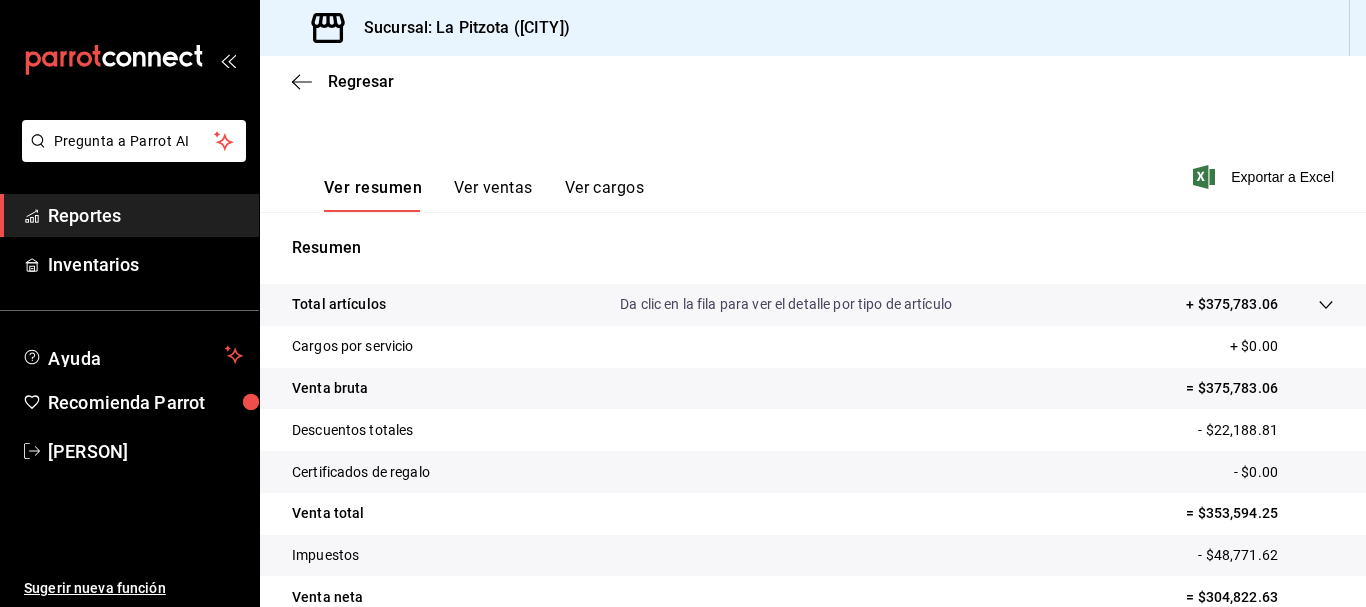 click on "Ver ventas" at bounding box center (493, 195) 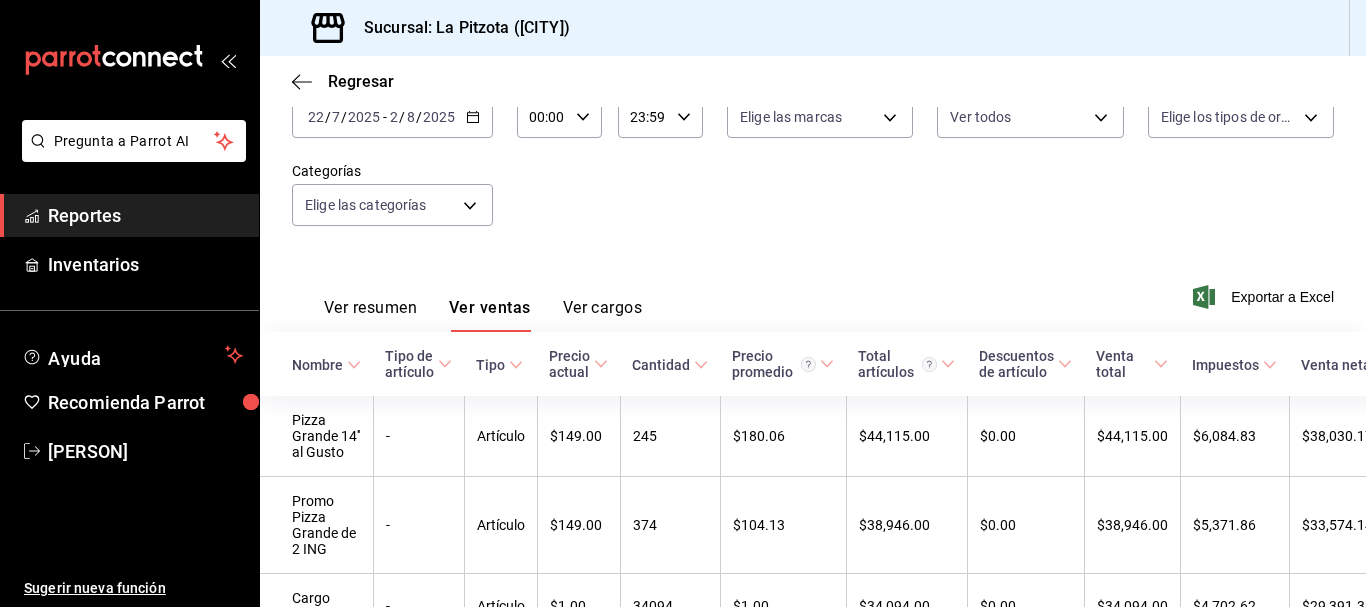 scroll, scrollTop: 252, scrollLeft: 0, axis: vertical 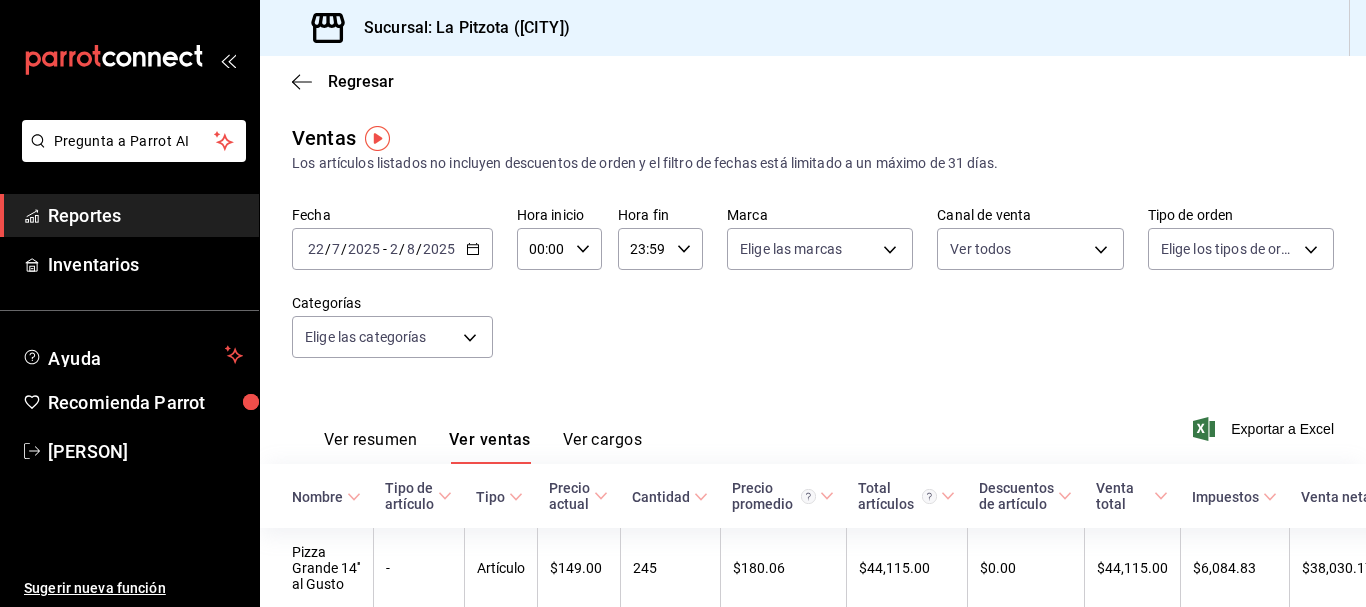 click on "22" at bounding box center [316, 249] 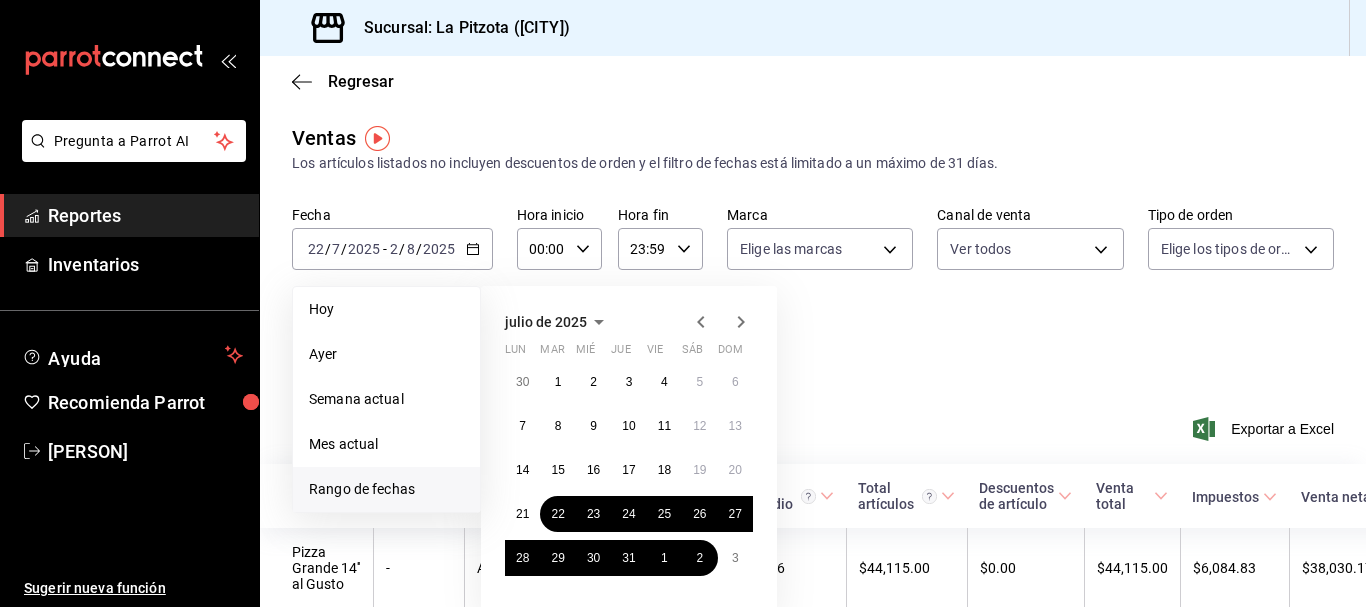 click 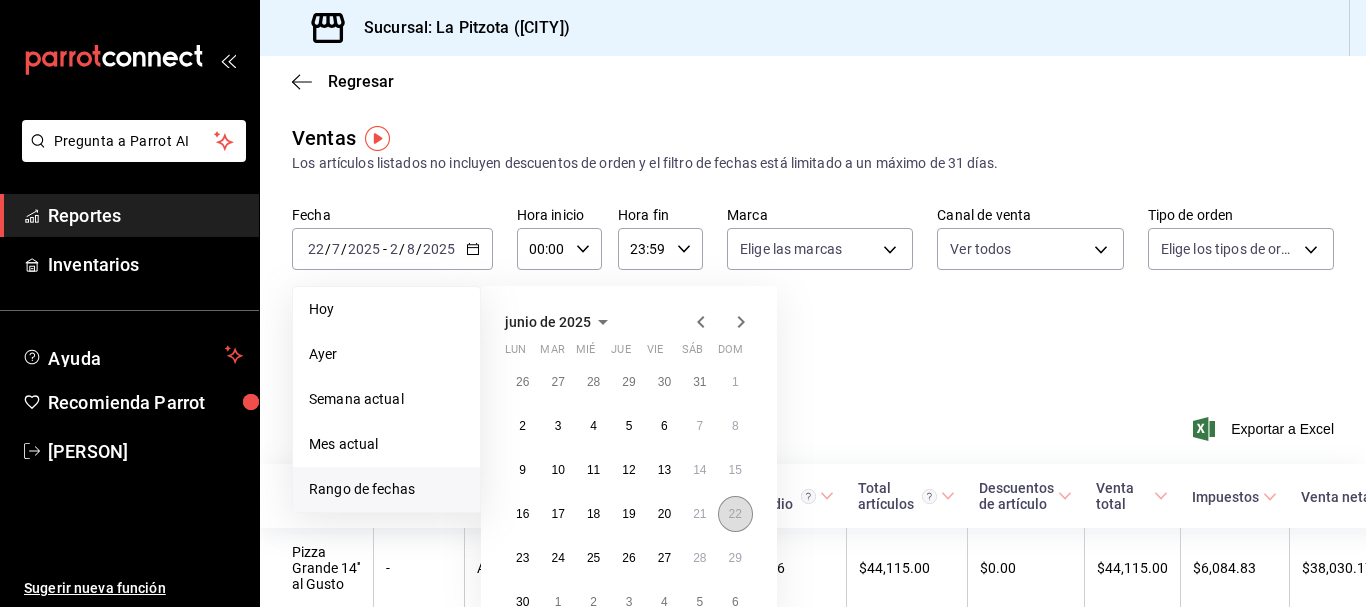 click on "22" at bounding box center (735, 514) 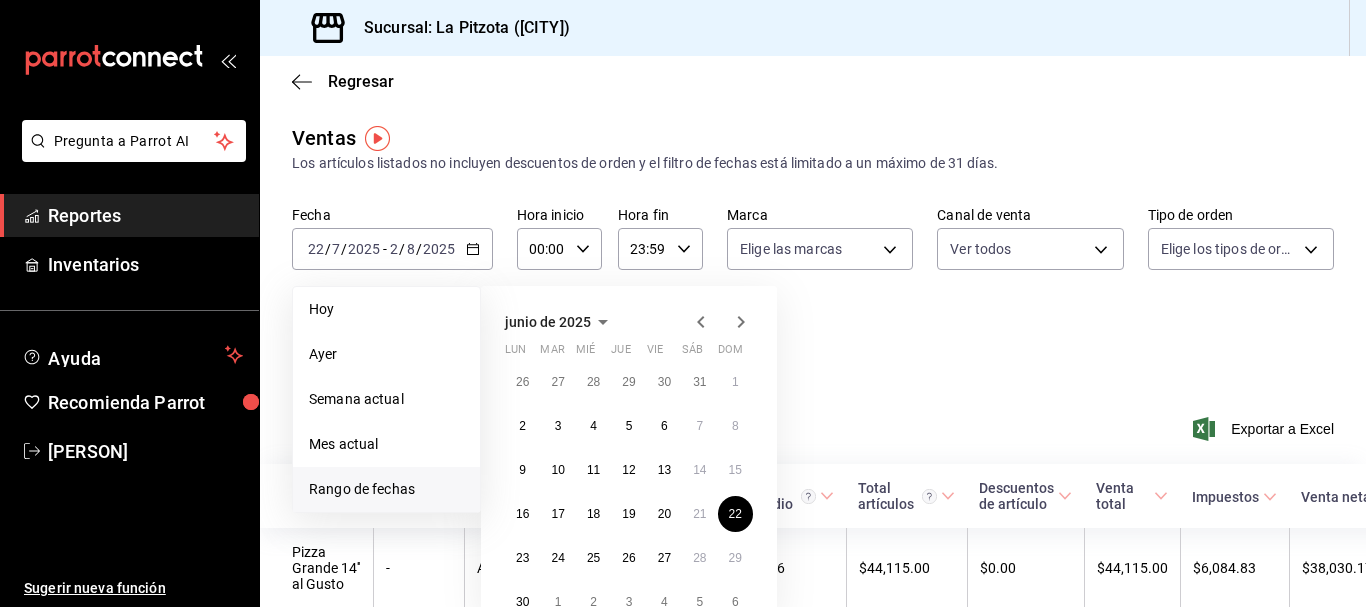 click 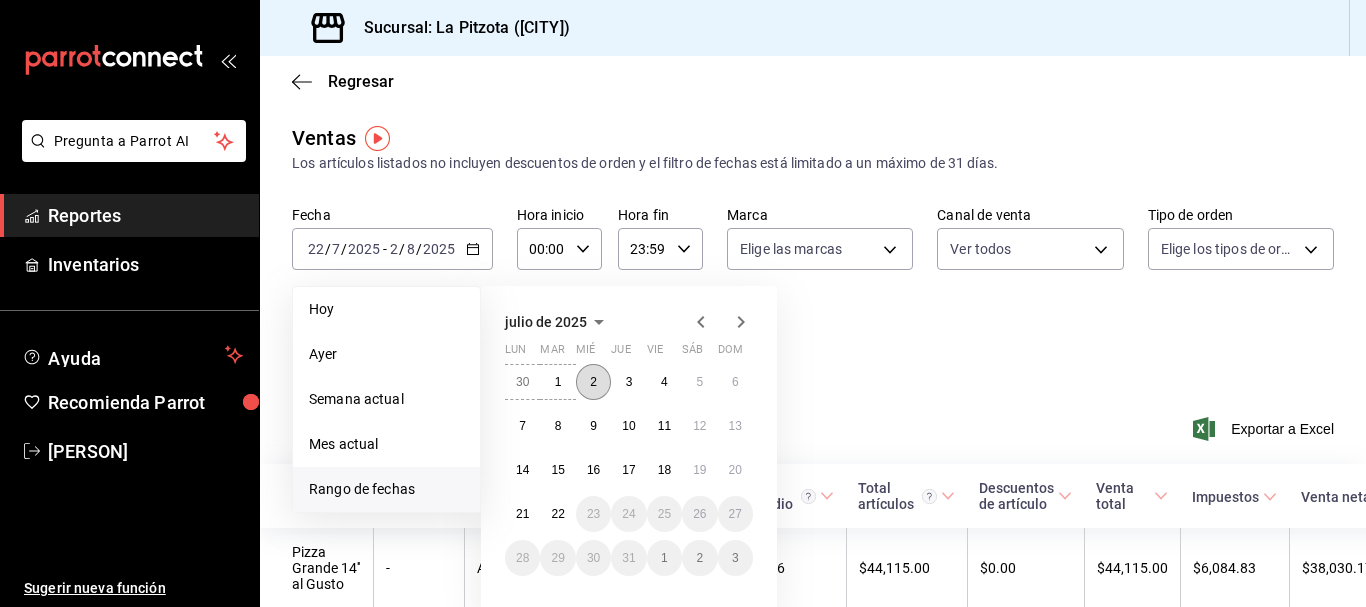 click on "2" at bounding box center [593, 382] 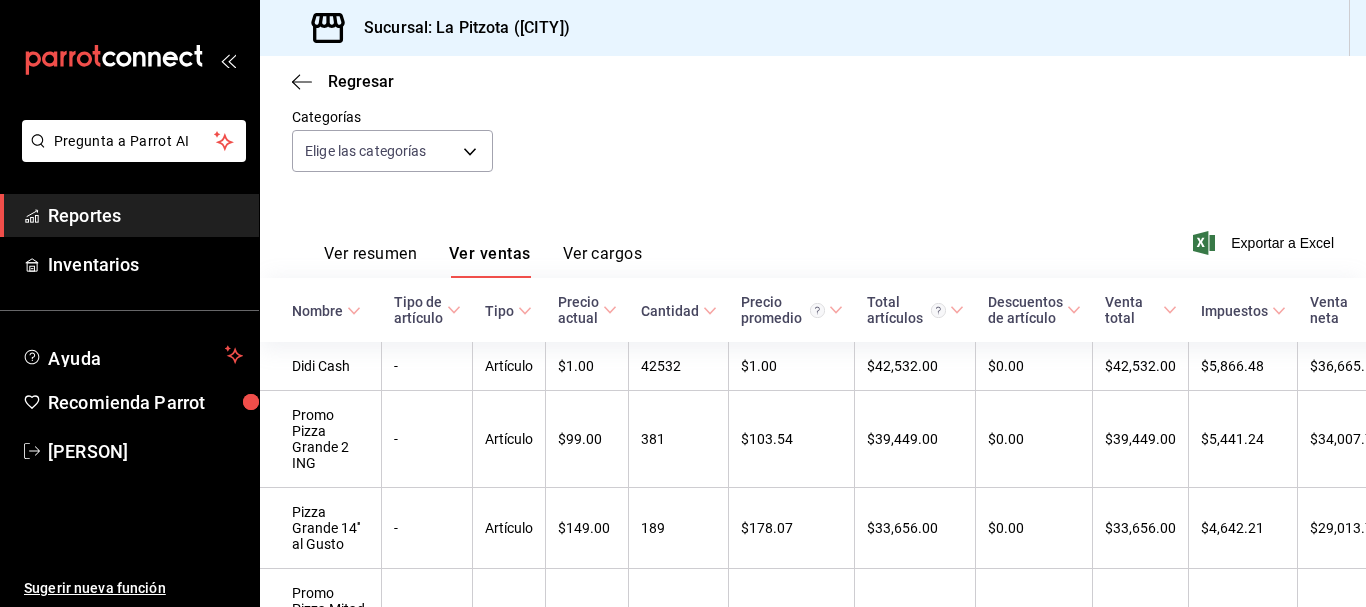 scroll, scrollTop: 203, scrollLeft: 0, axis: vertical 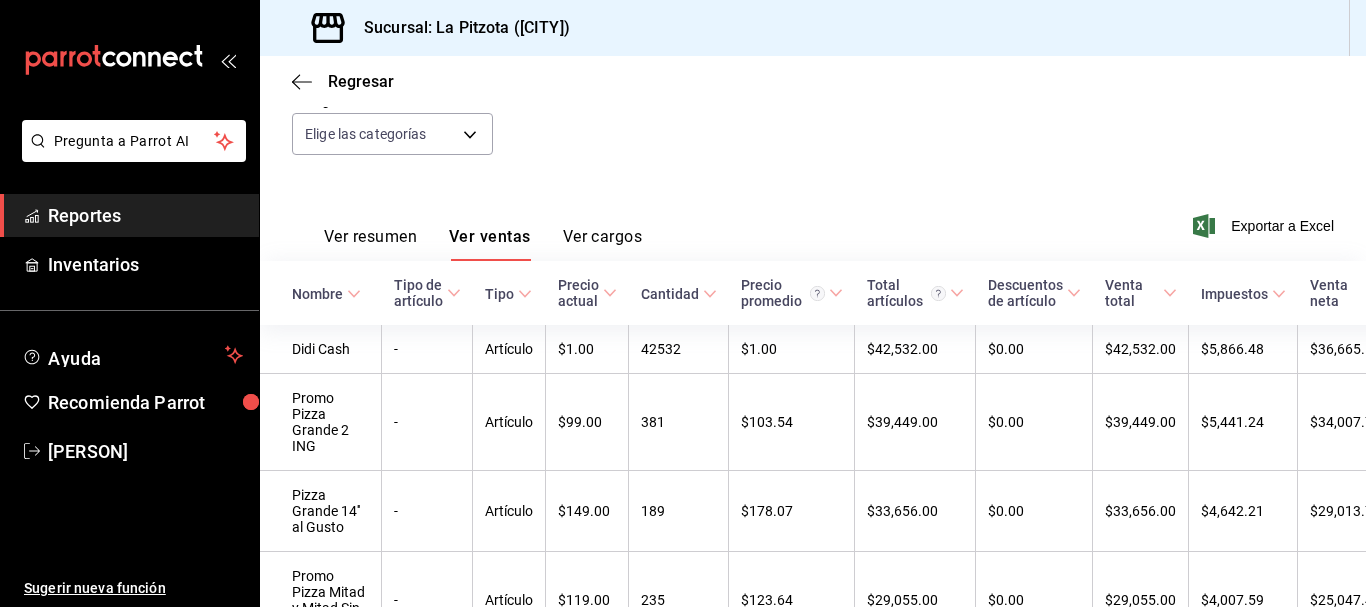 click on "Ver resumen" at bounding box center (370, 244) 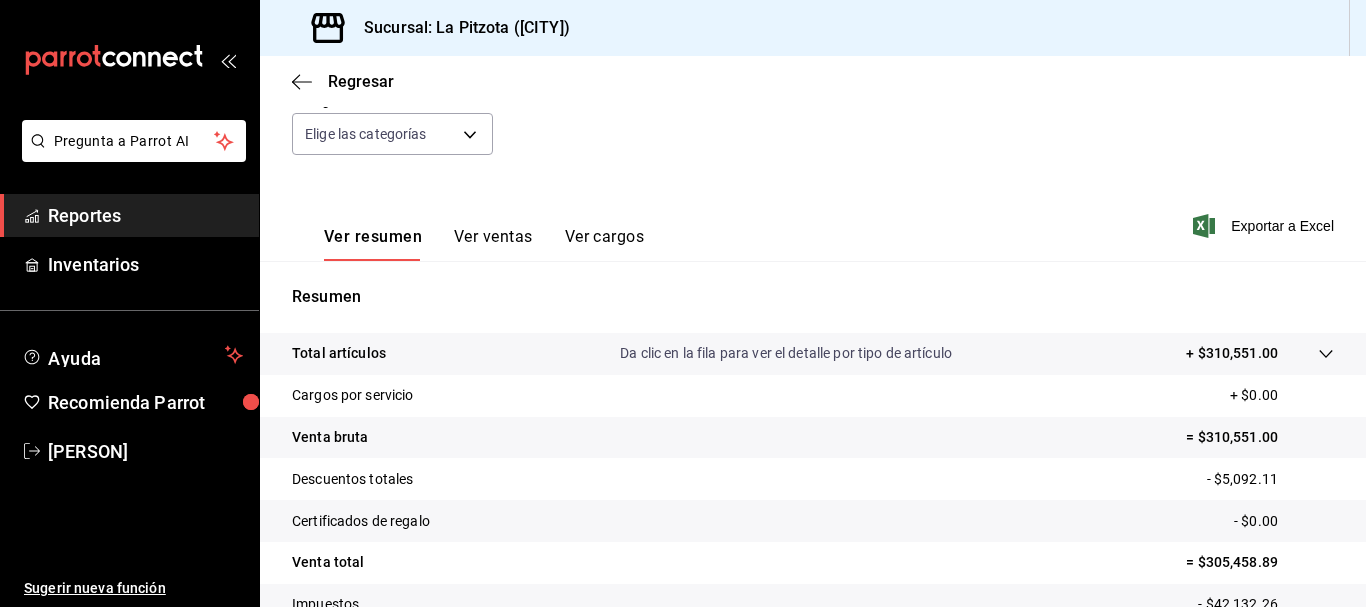 click on "Ver ventas" at bounding box center (493, 244) 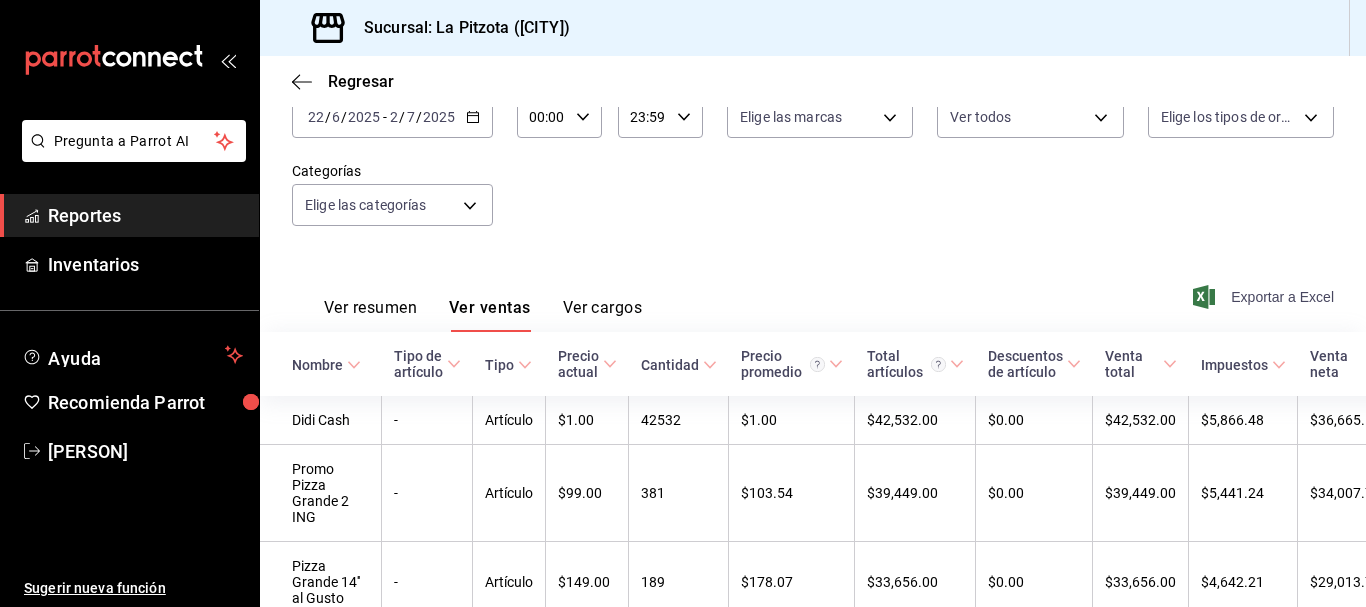 scroll, scrollTop: 203, scrollLeft: 0, axis: vertical 